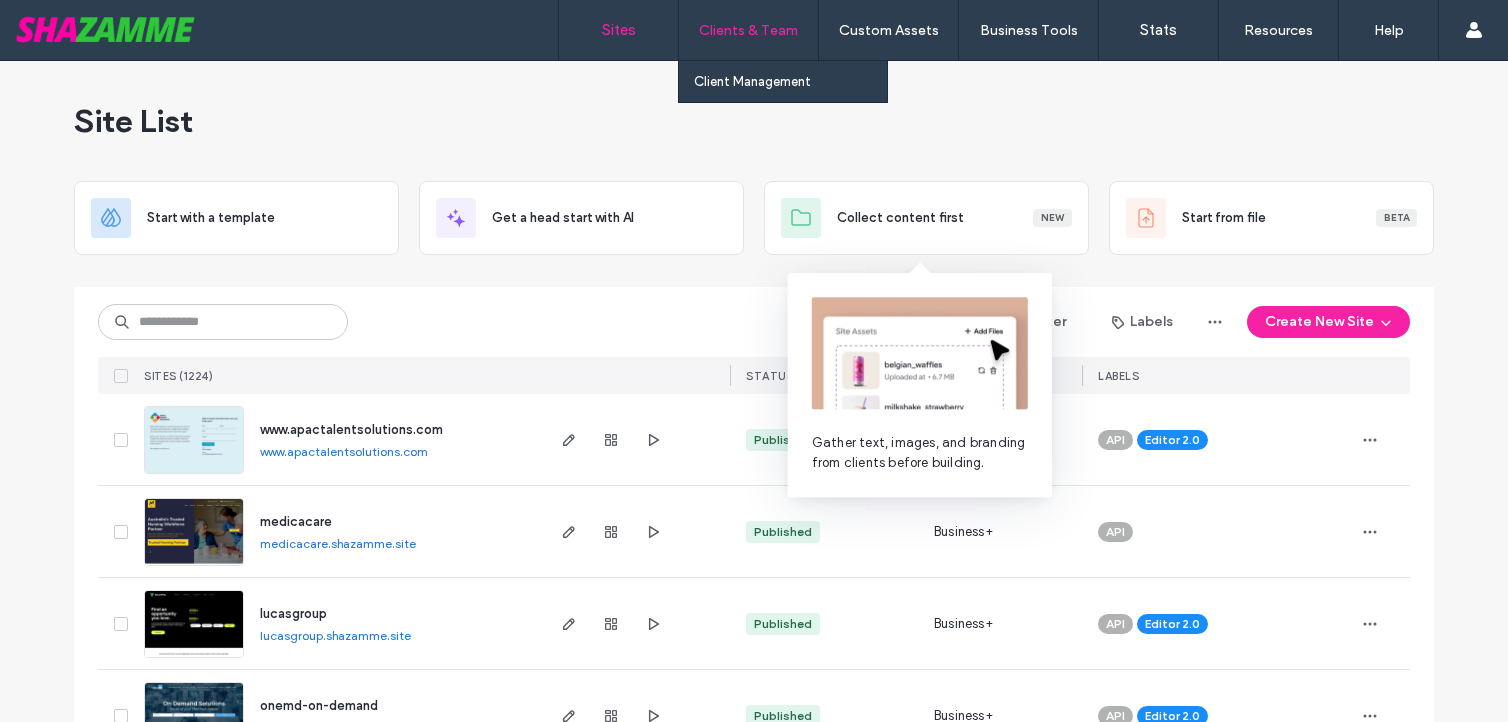 scroll, scrollTop: 0, scrollLeft: 0, axis: both 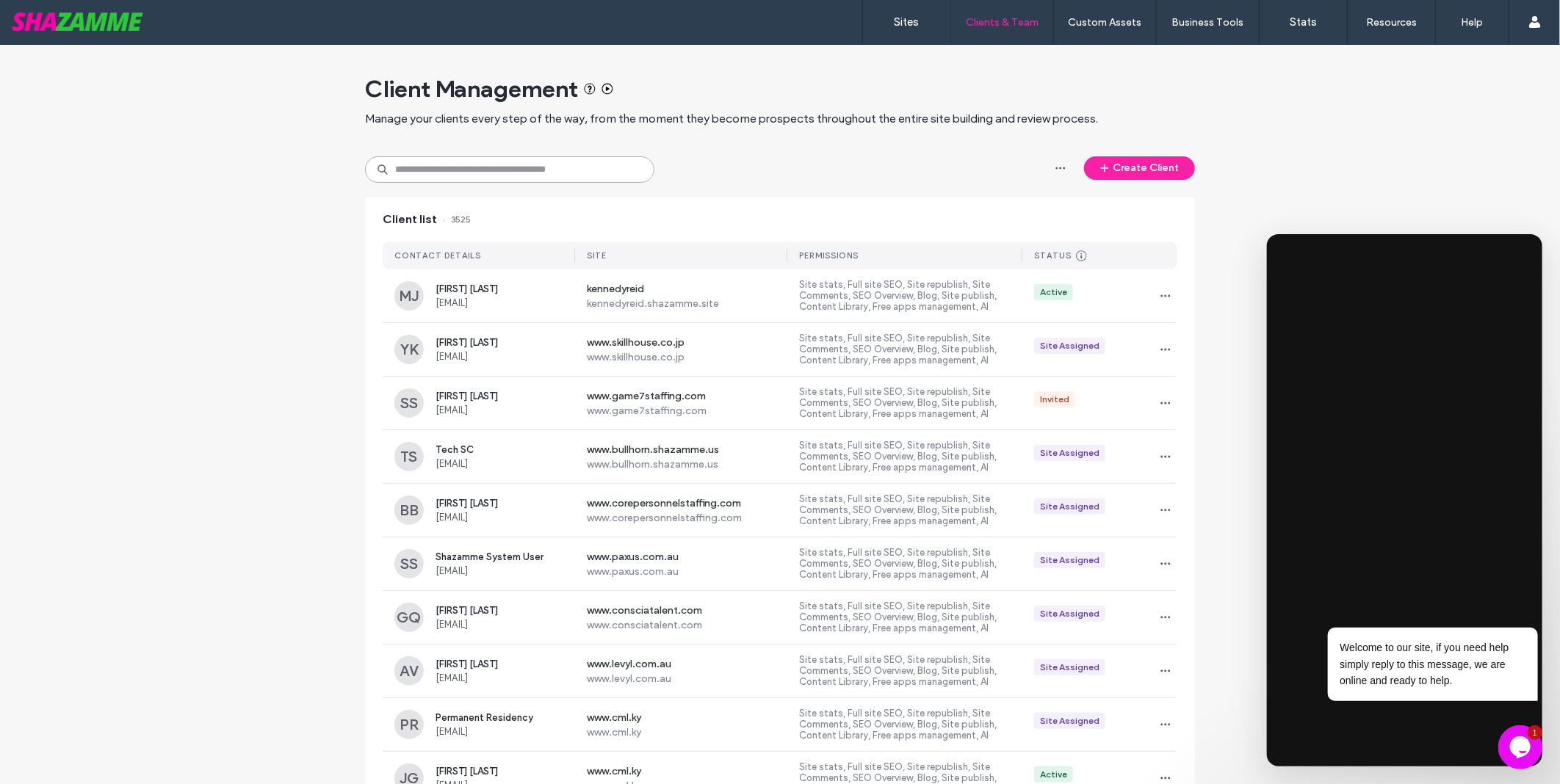 click at bounding box center [510, 170] 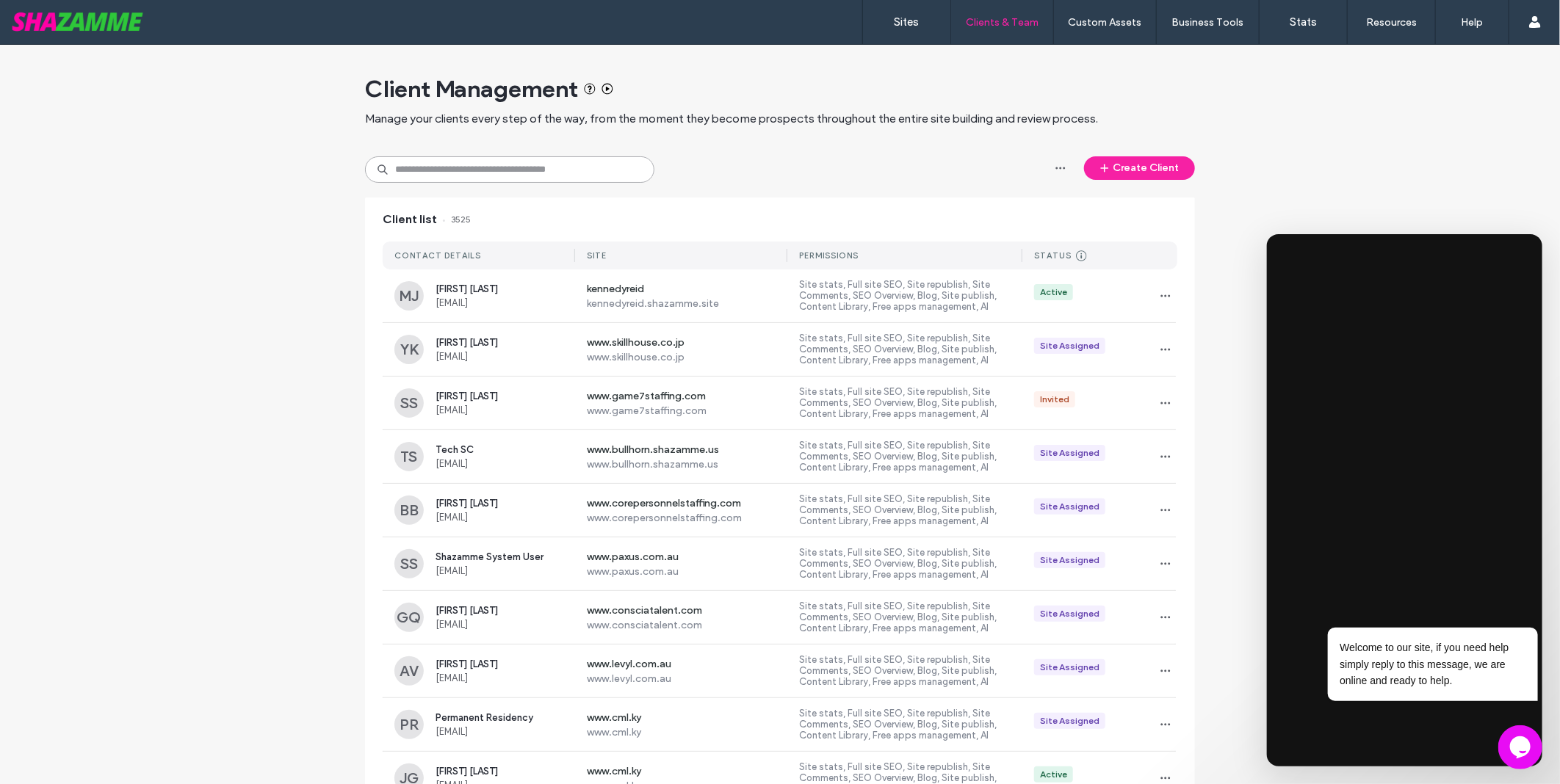 paste on "**********" 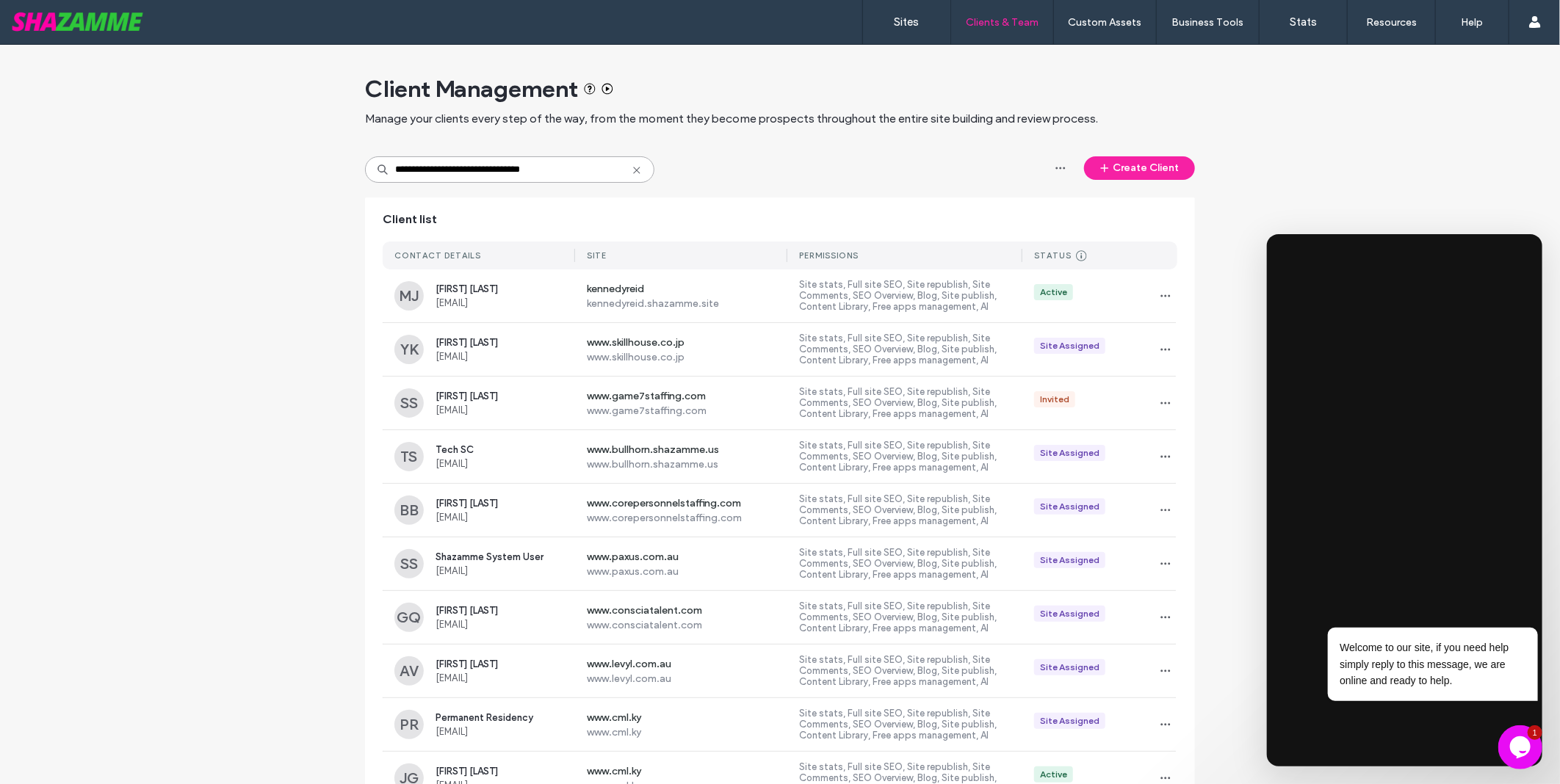 type on "**********" 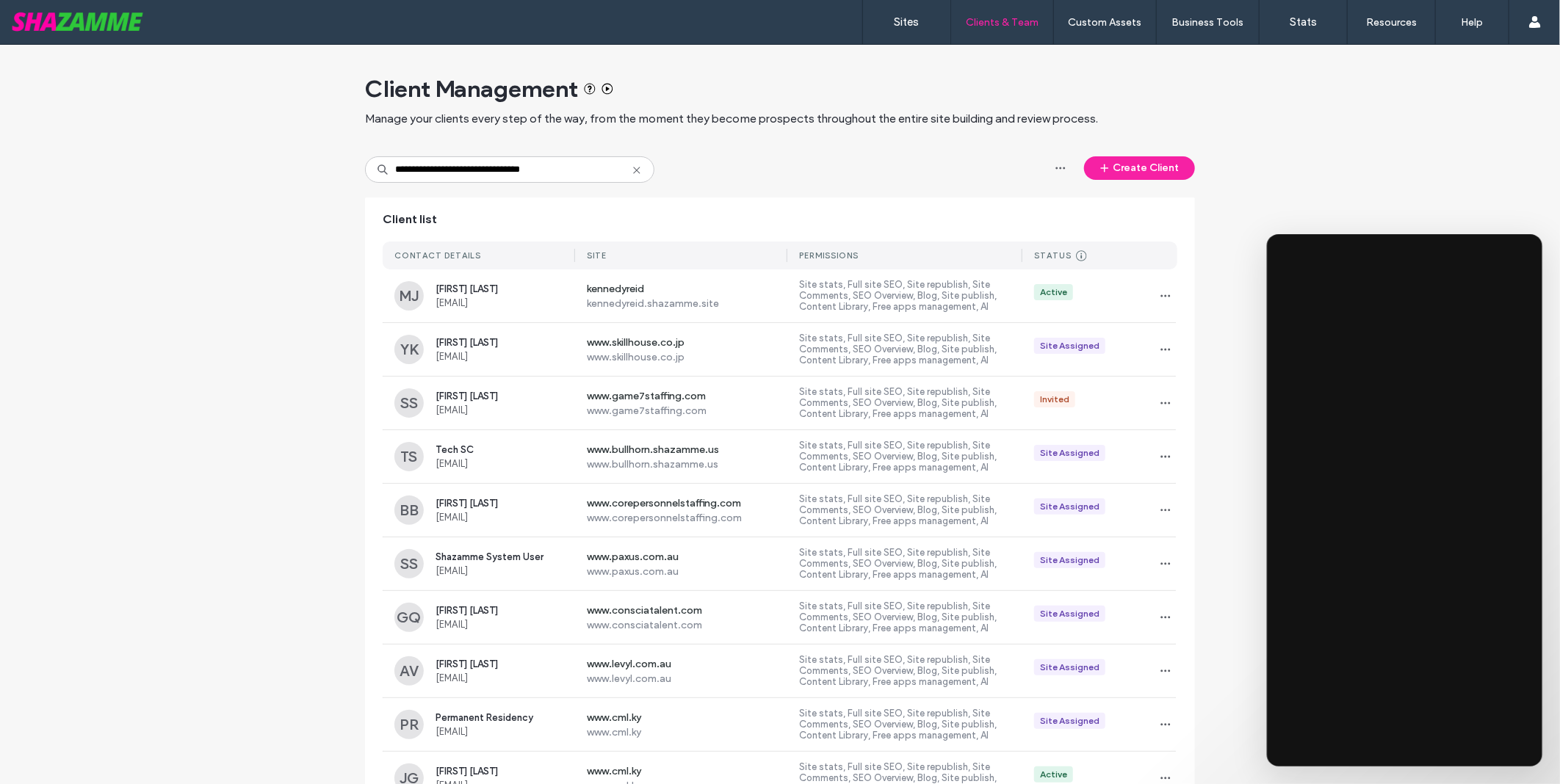 click on "Sites" at bounding box center (907, 22) 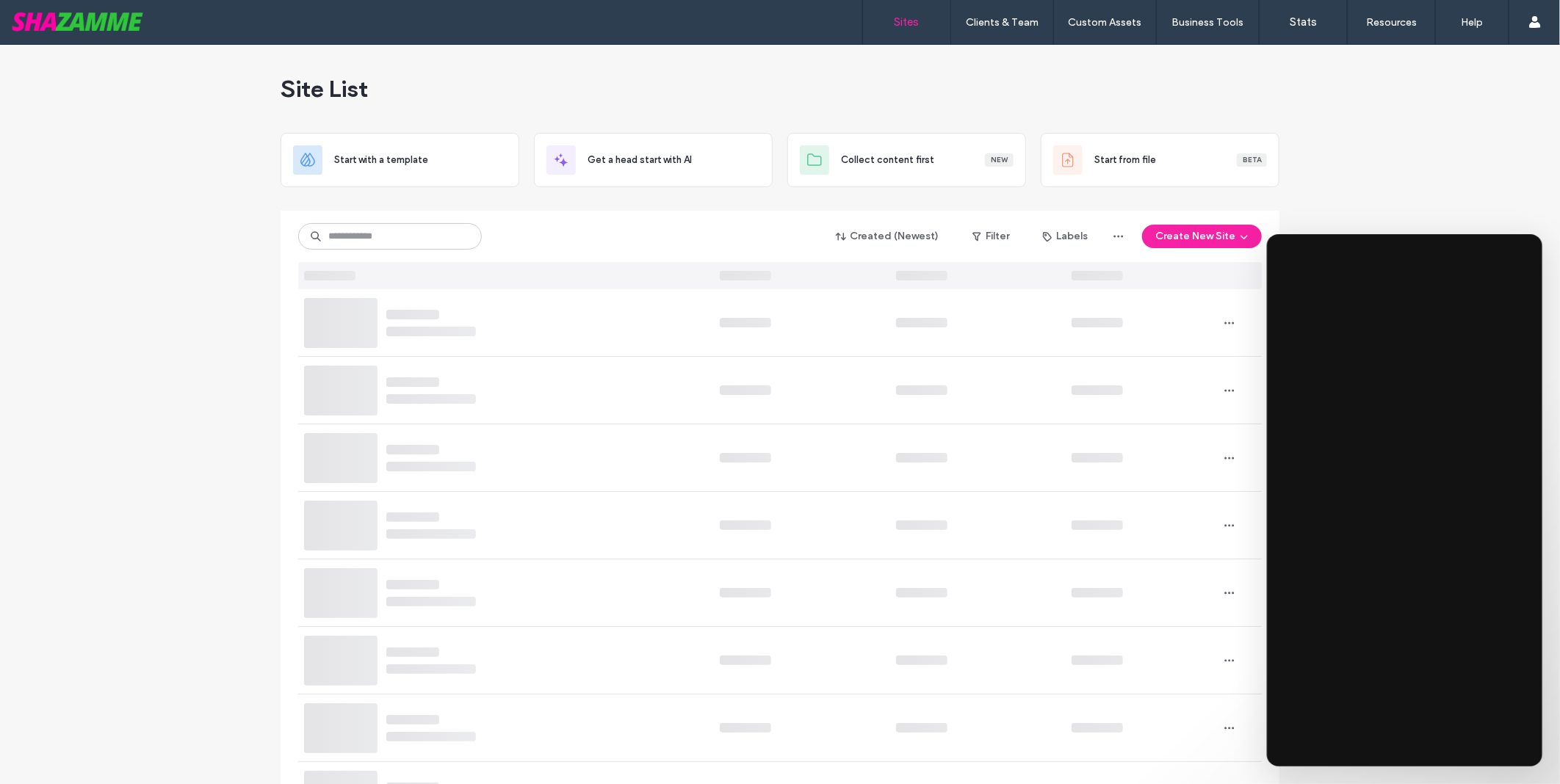 click on "Site List Start with a template Get a head start with AI Collect content first New Start from file Beta Created (Newest) Filter Labels Create New Site 1 2 3 4 5 ··· 17" at bounding box center [780, 2726] 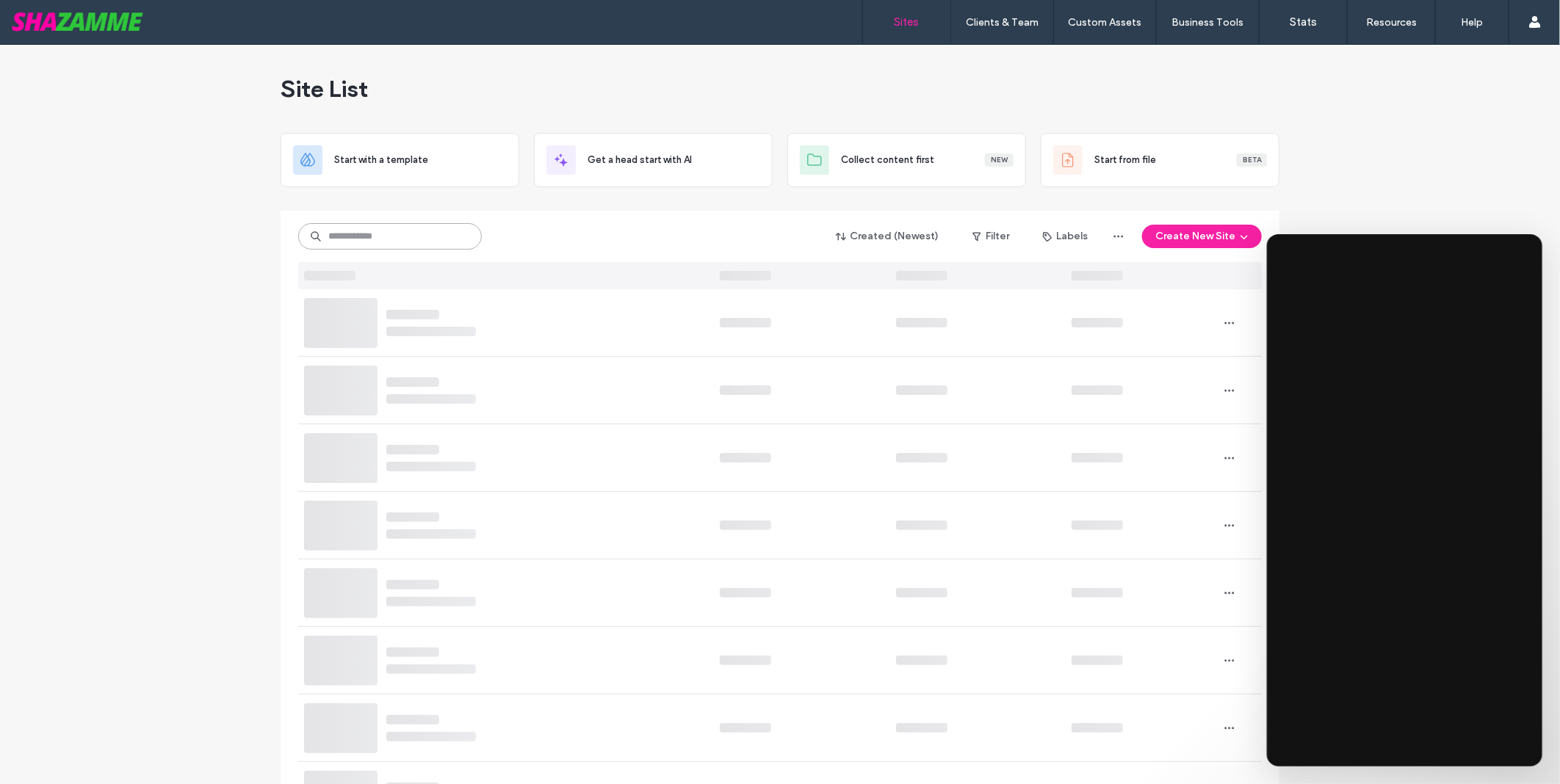 click at bounding box center (390, 236) 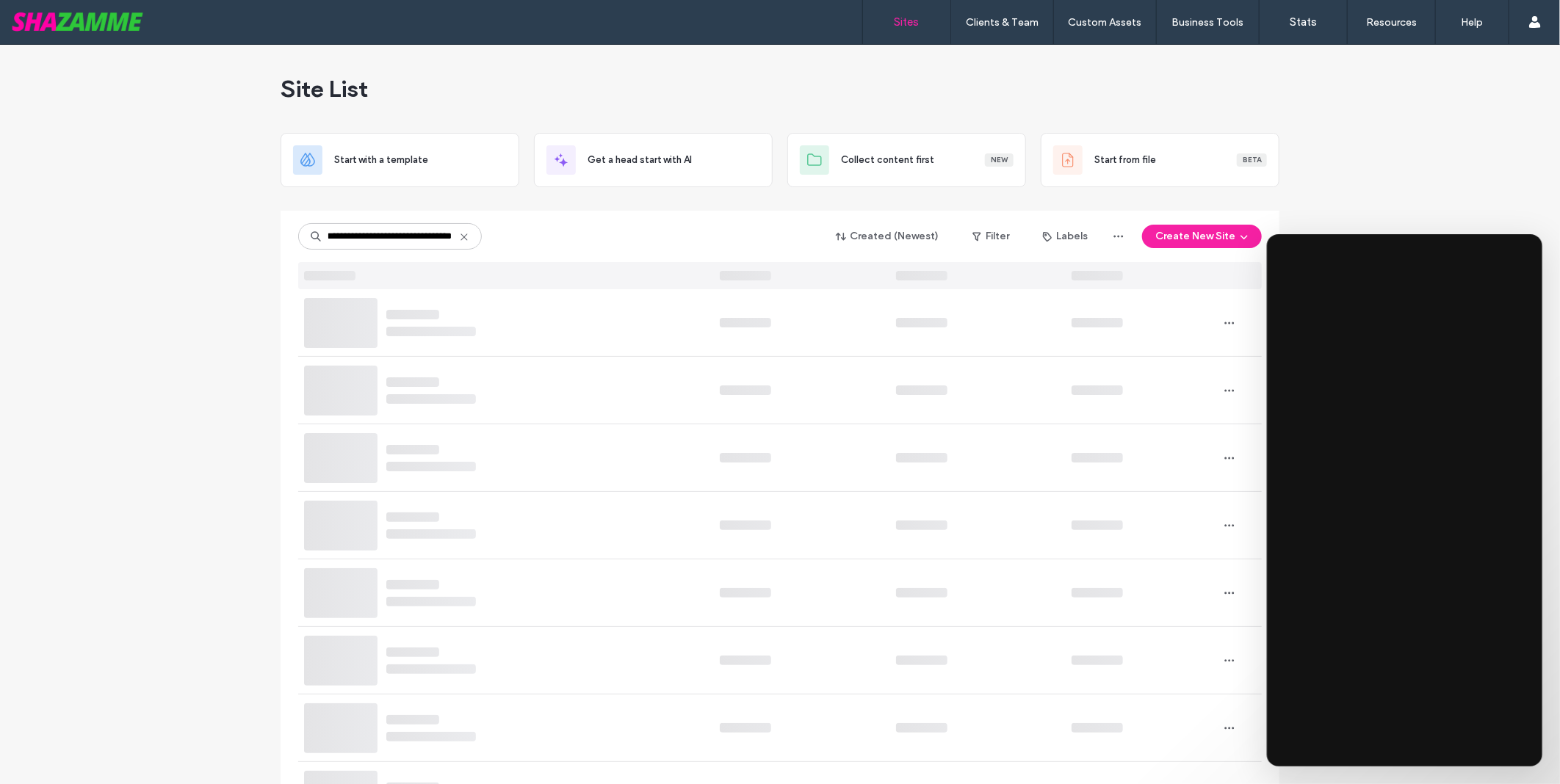 scroll, scrollTop: 0, scrollLeft: 0, axis: both 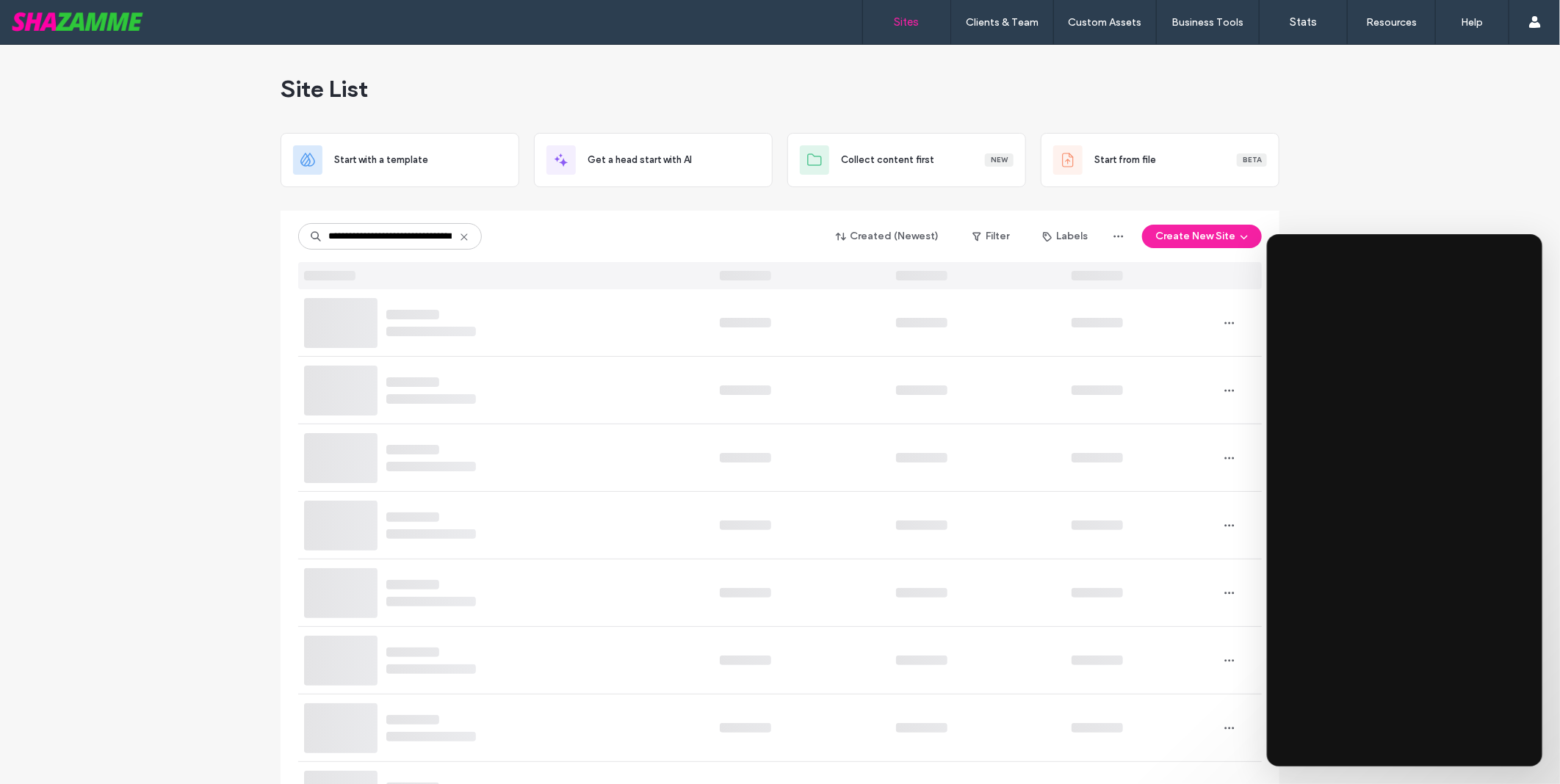 click on "**********" at bounding box center (390, 236) 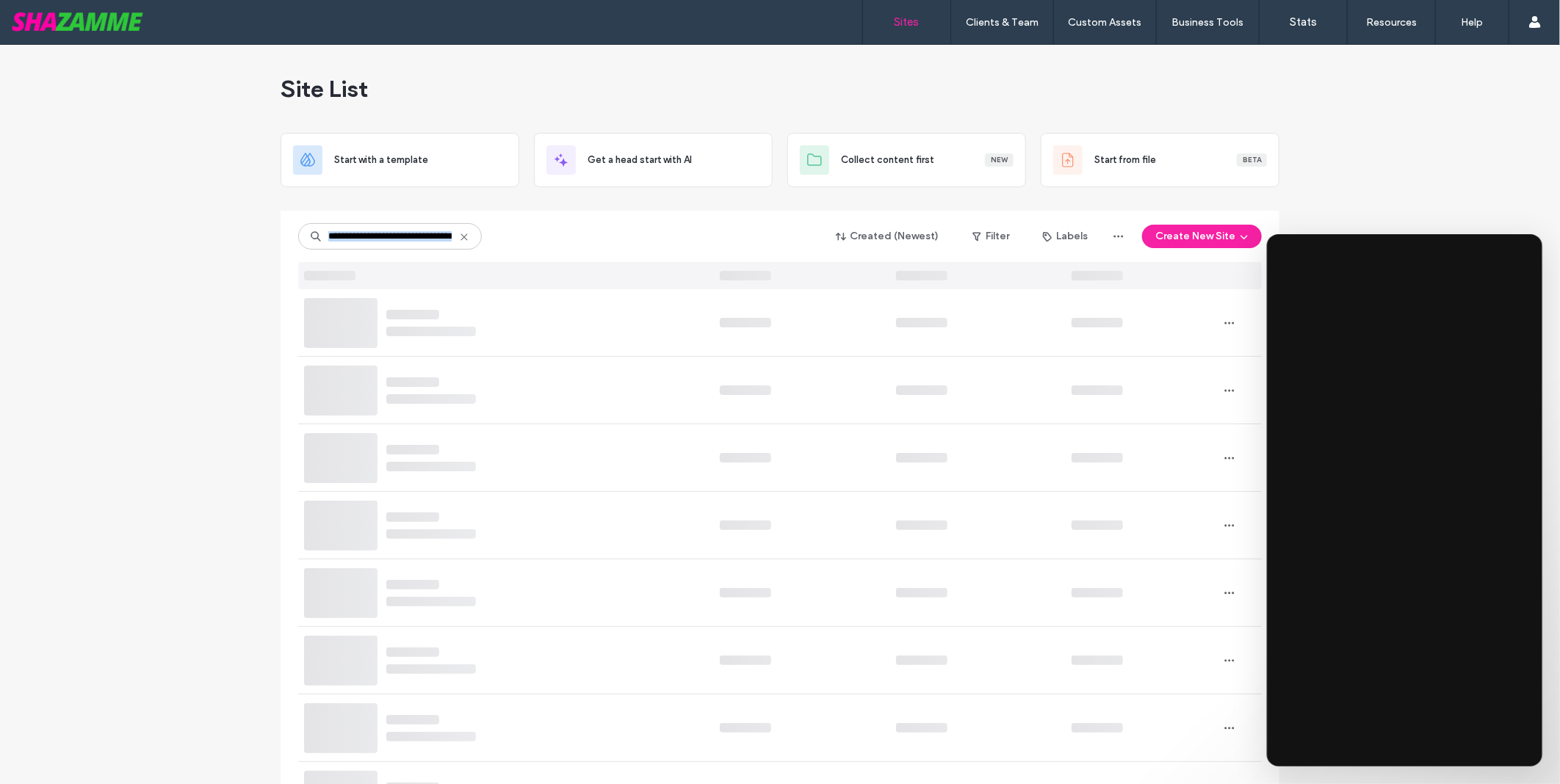 scroll, scrollTop: 0, scrollLeft: 39, axis: horizontal 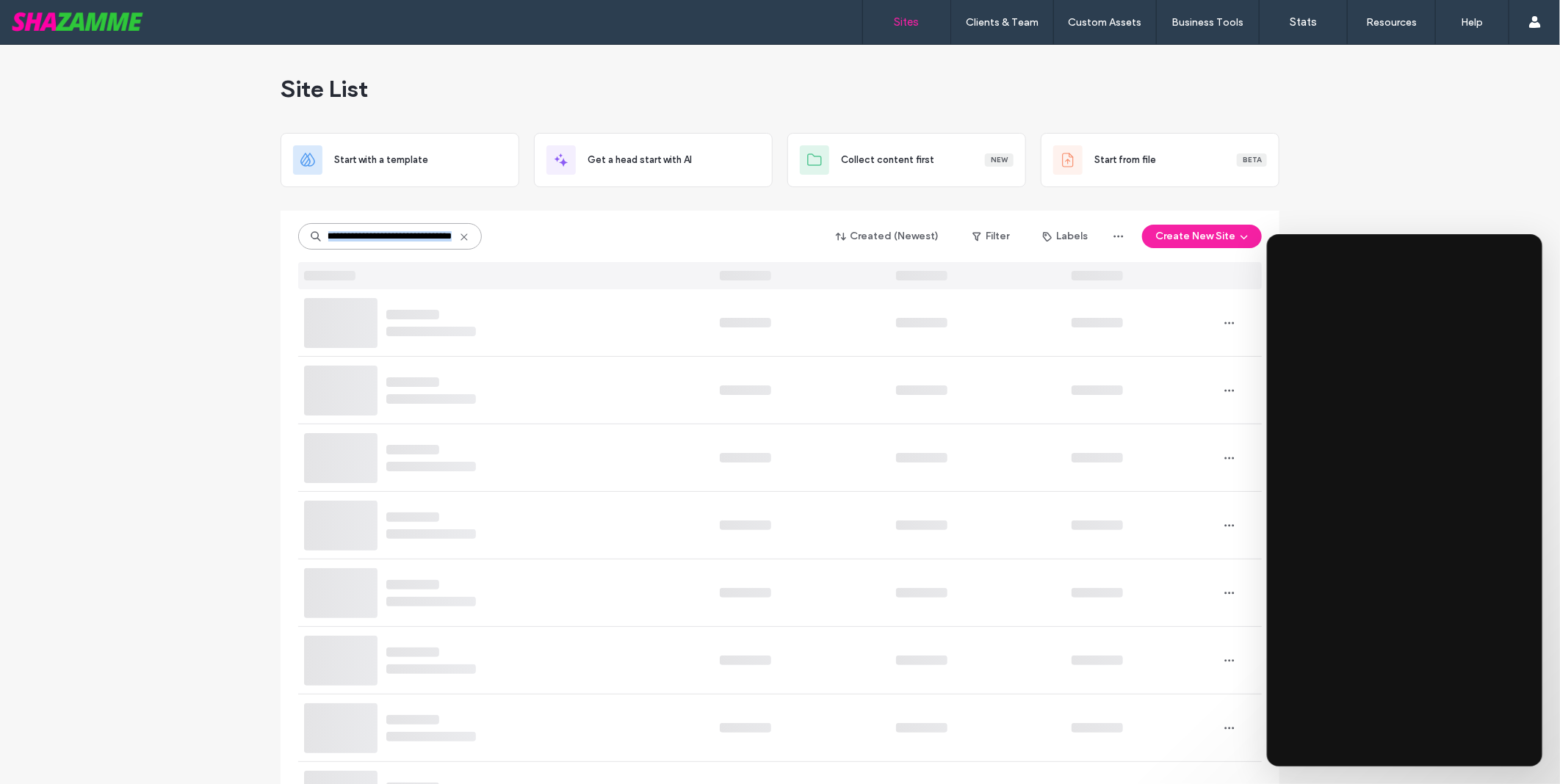 click on "**********" at bounding box center (390, 236) 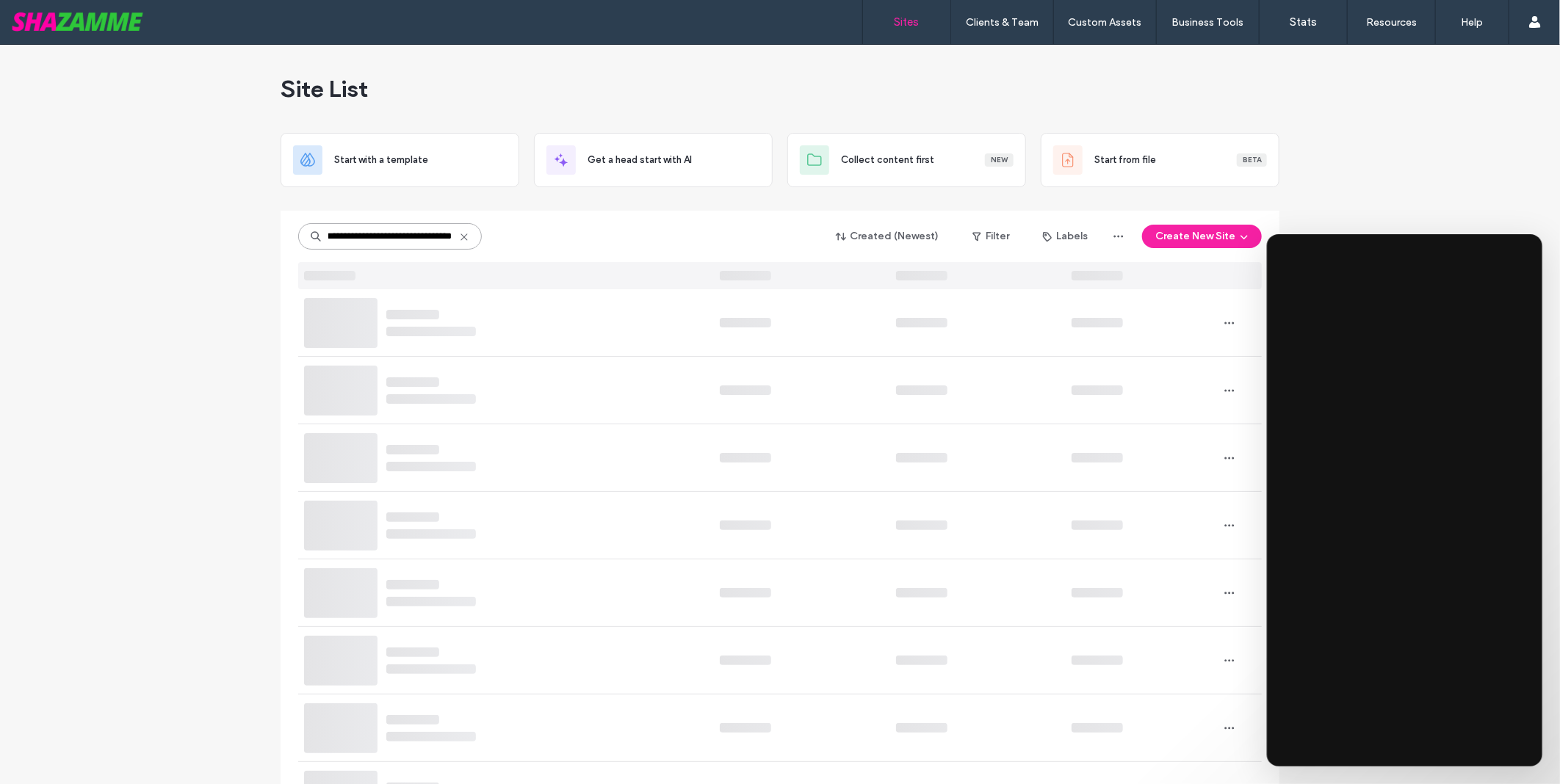 paste 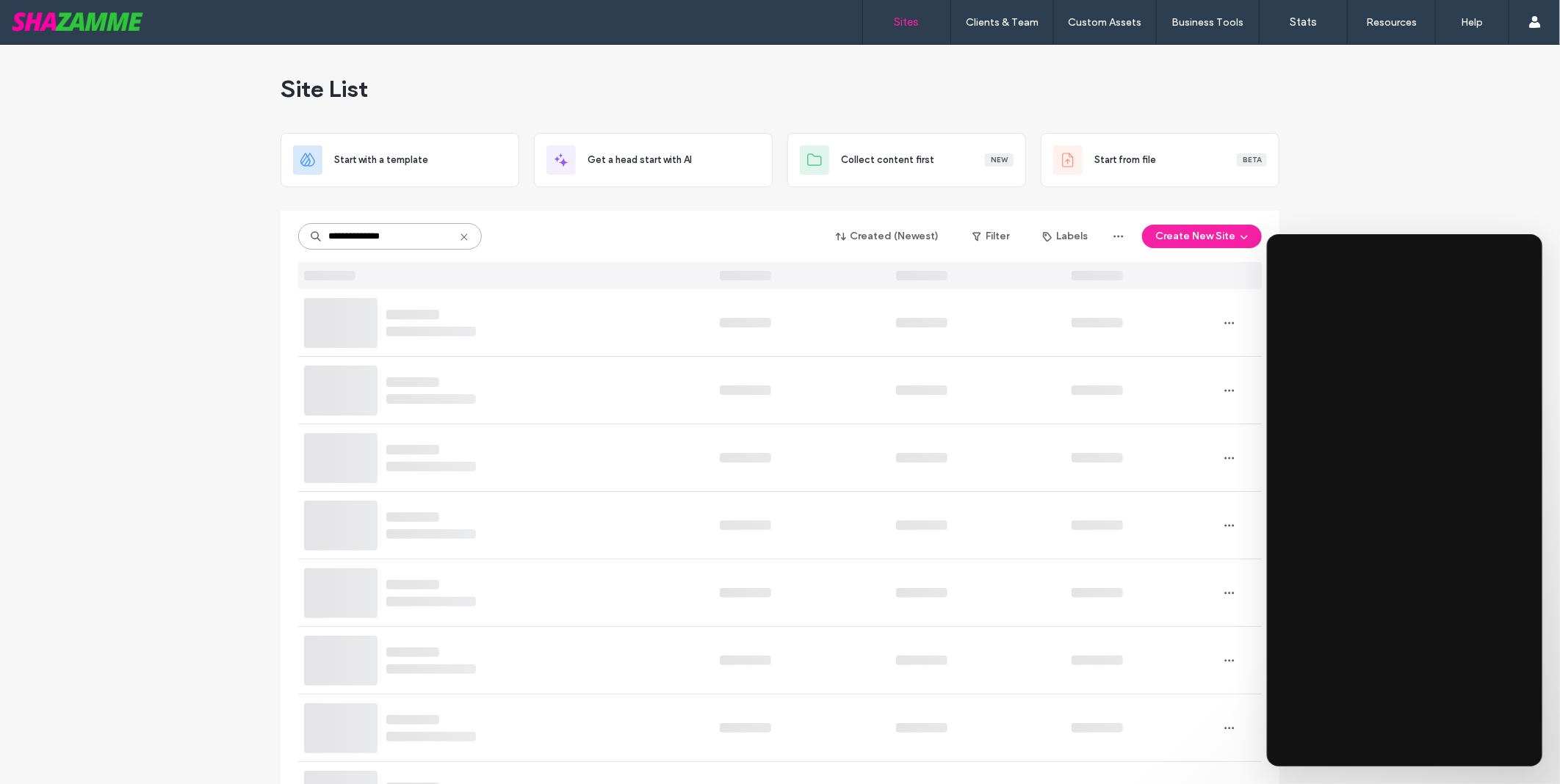 scroll, scrollTop: 0, scrollLeft: 0, axis: both 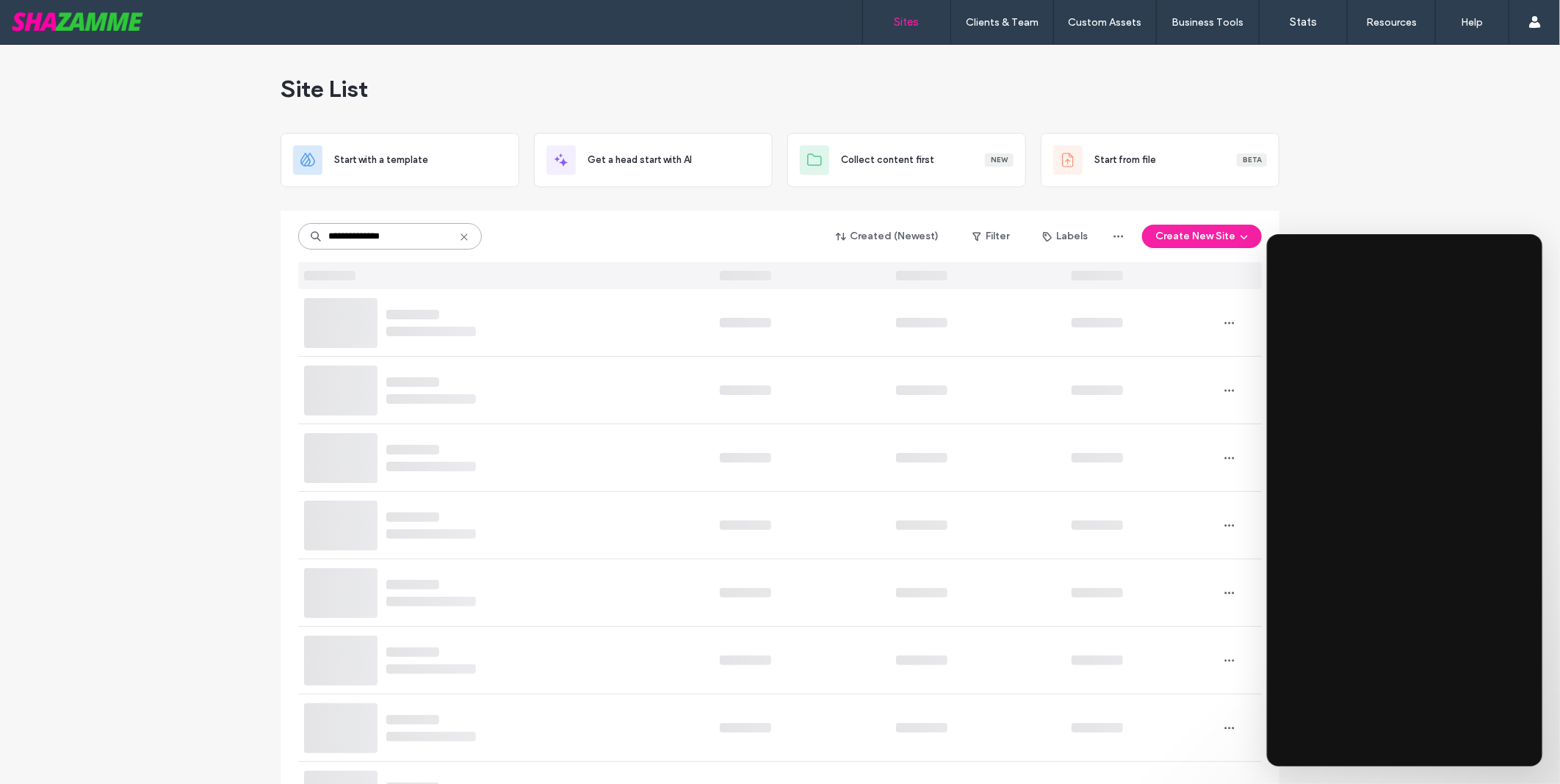 type on "**********" 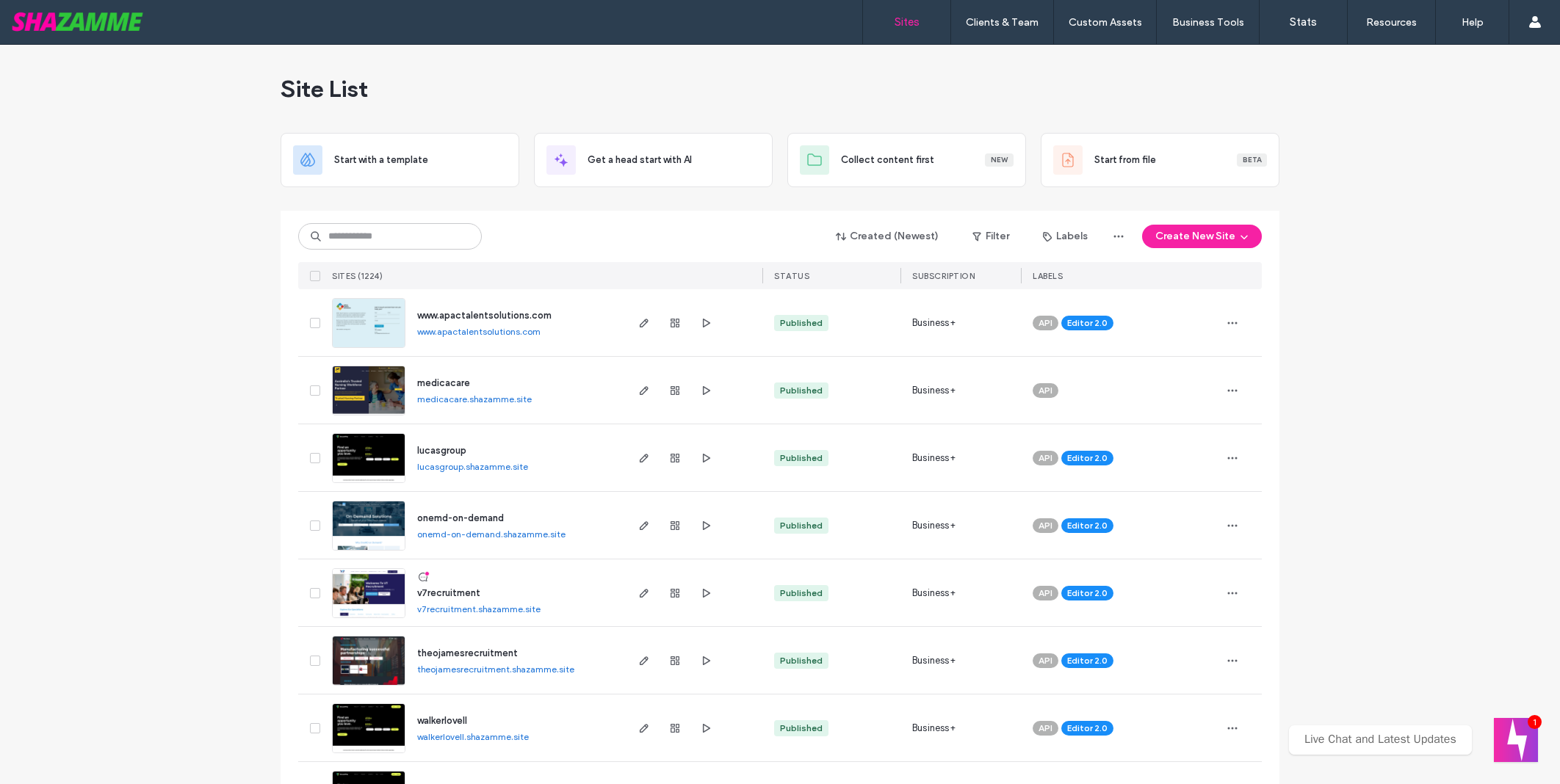 scroll, scrollTop: 0, scrollLeft: 0, axis: both 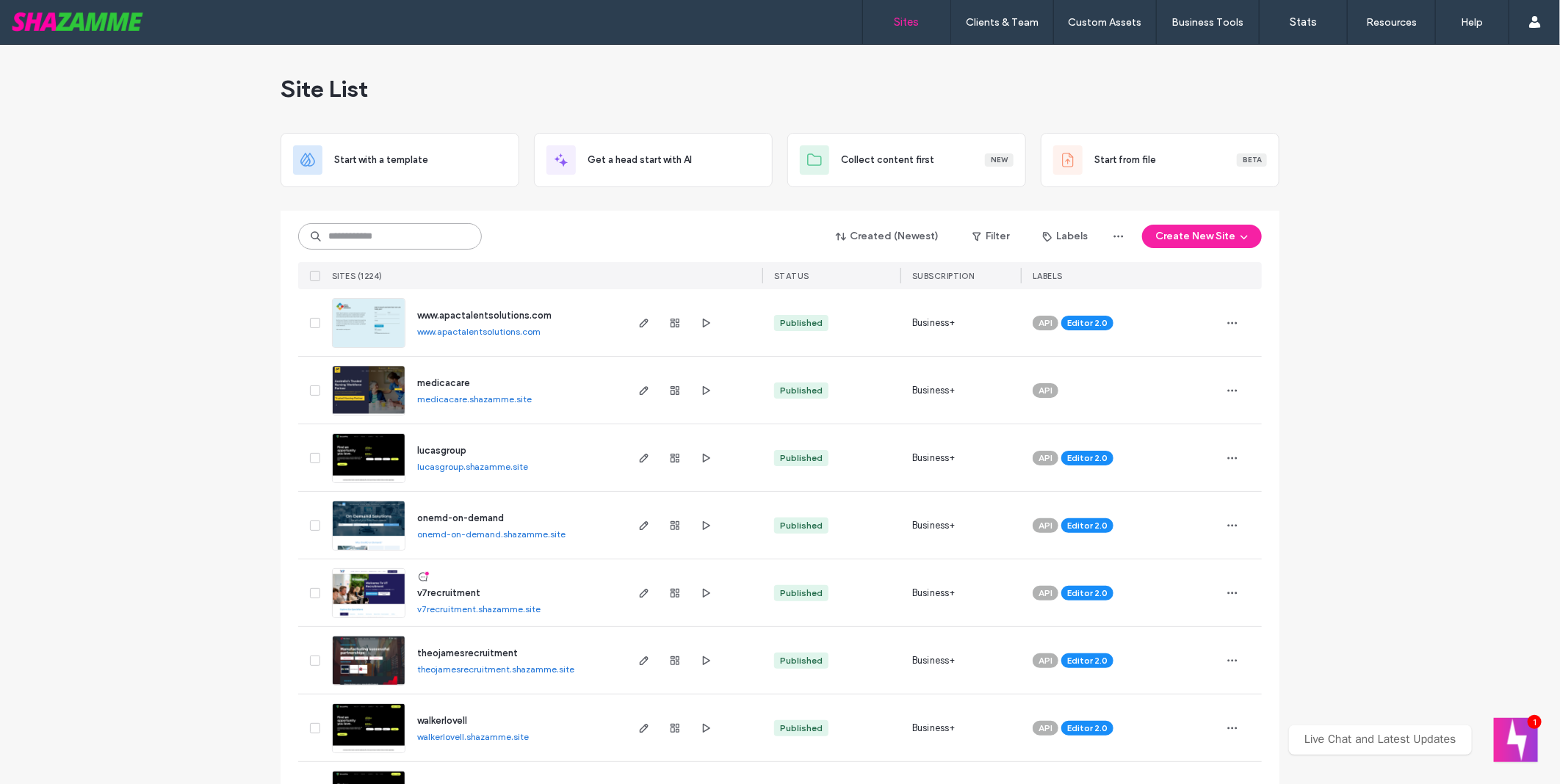 click at bounding box center [390, 236] 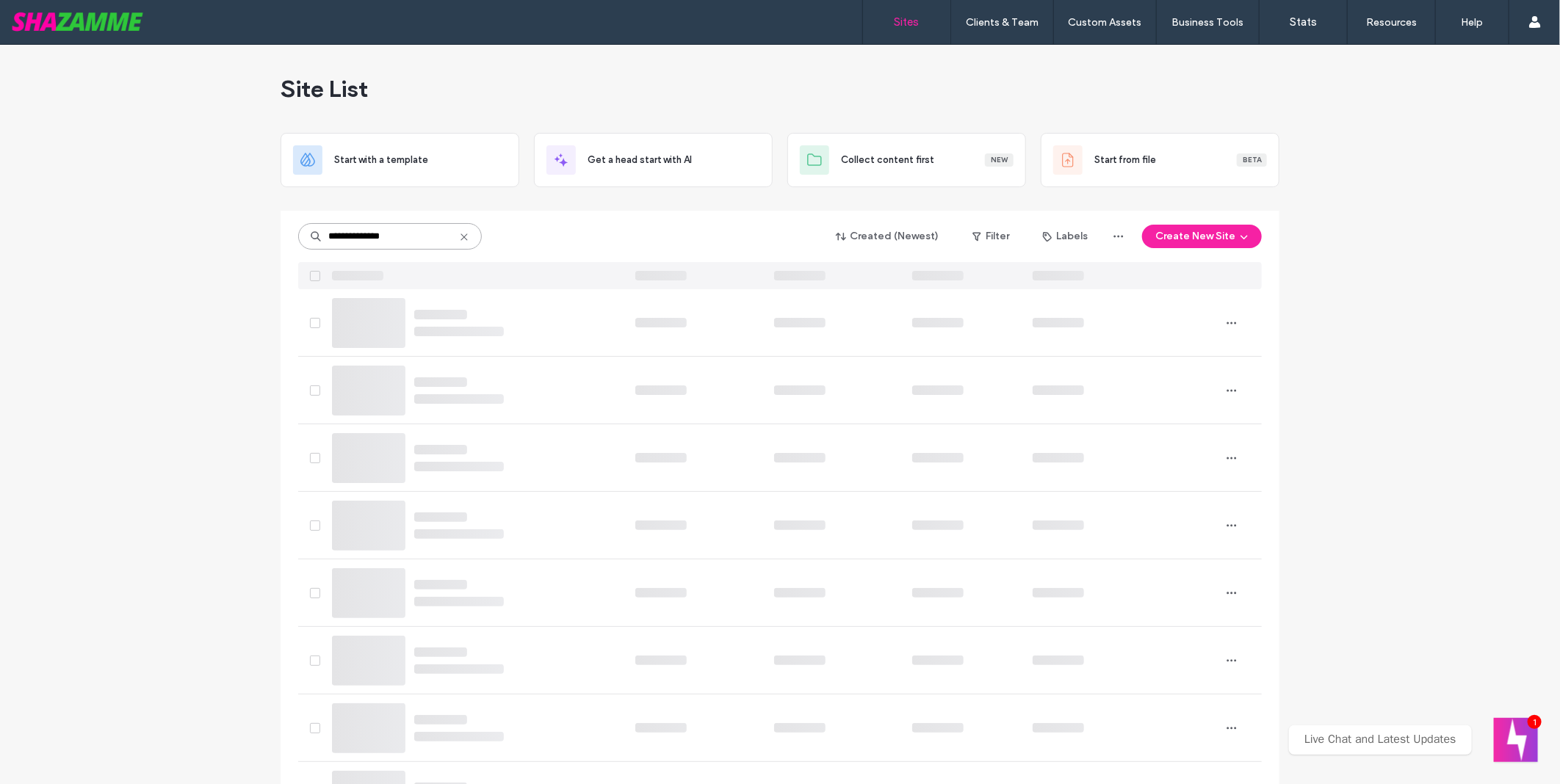type on "**********" 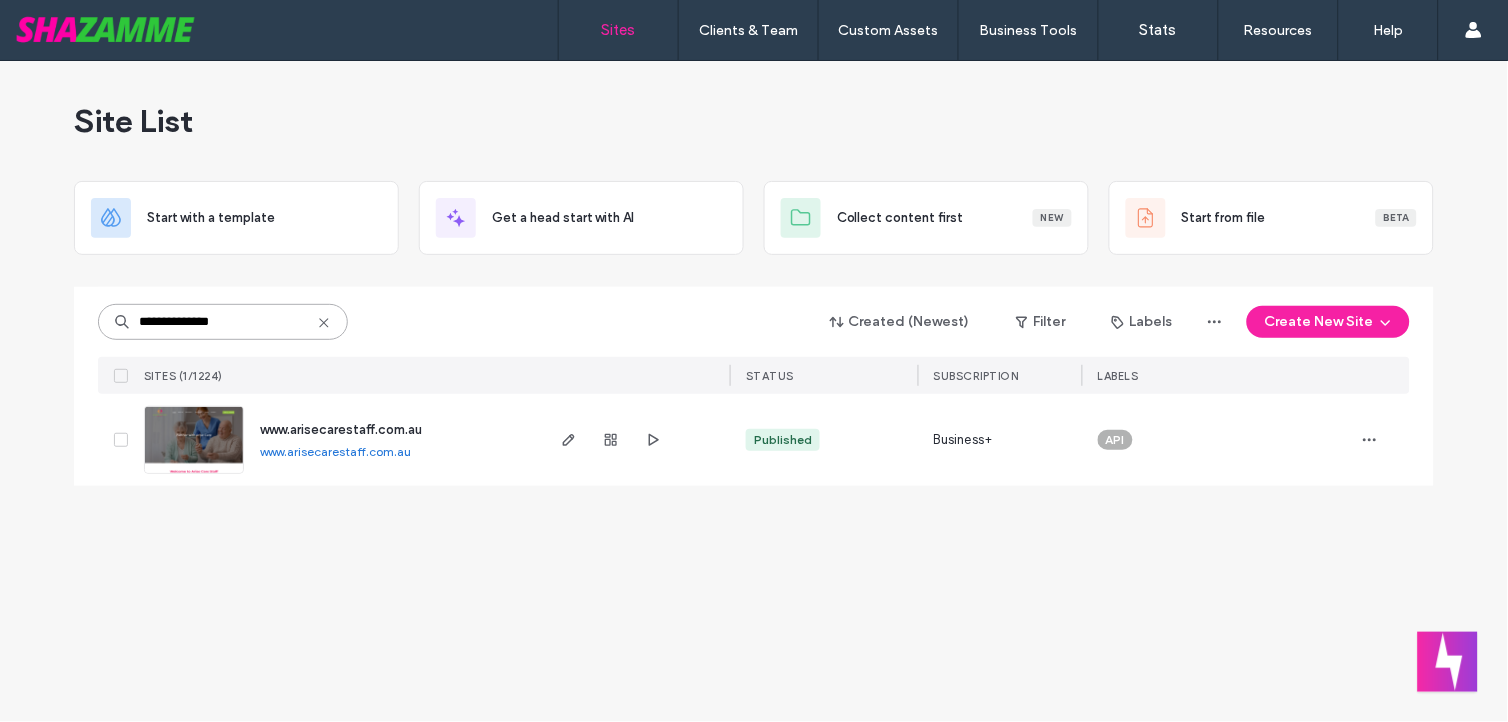 click on "**********" at bounding box center [223, 322] 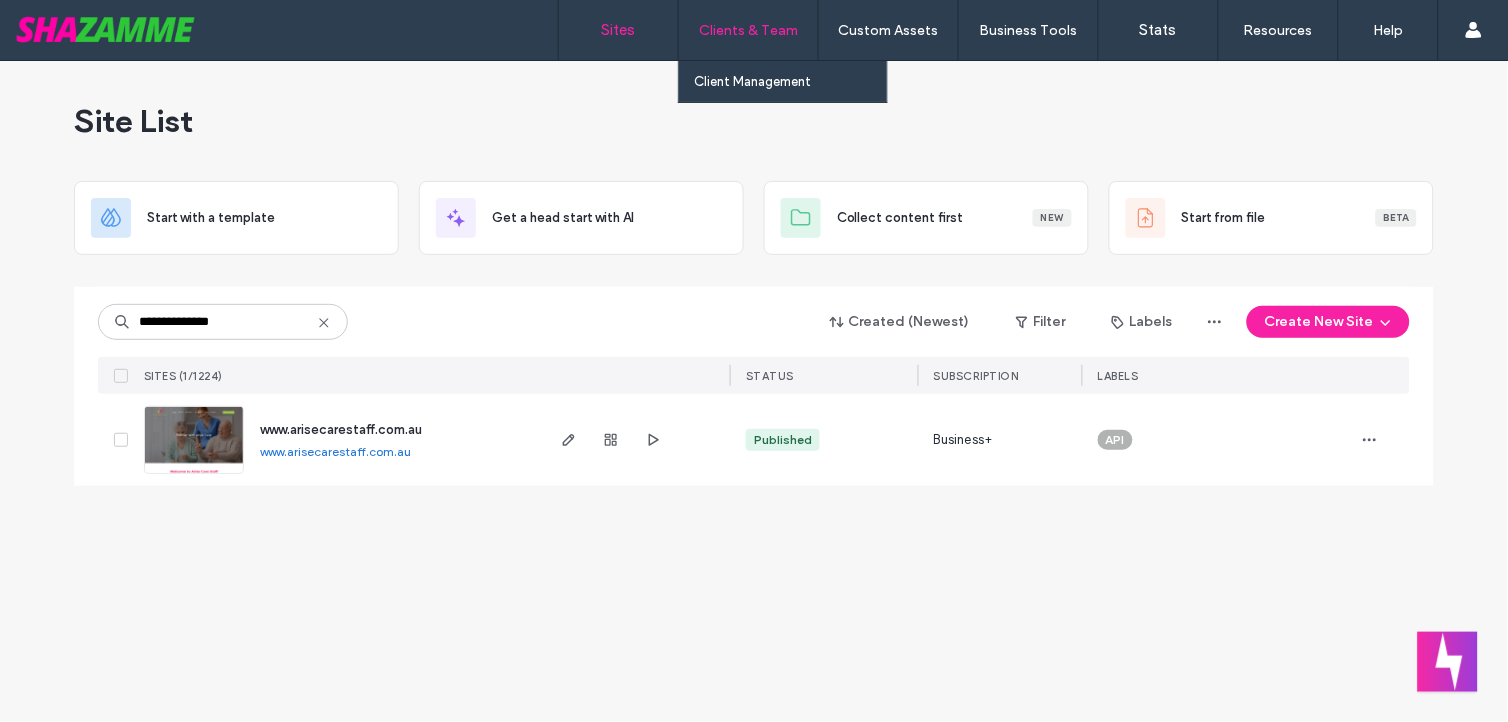 click on "Clients & Team" at bounding box center (748, 30) 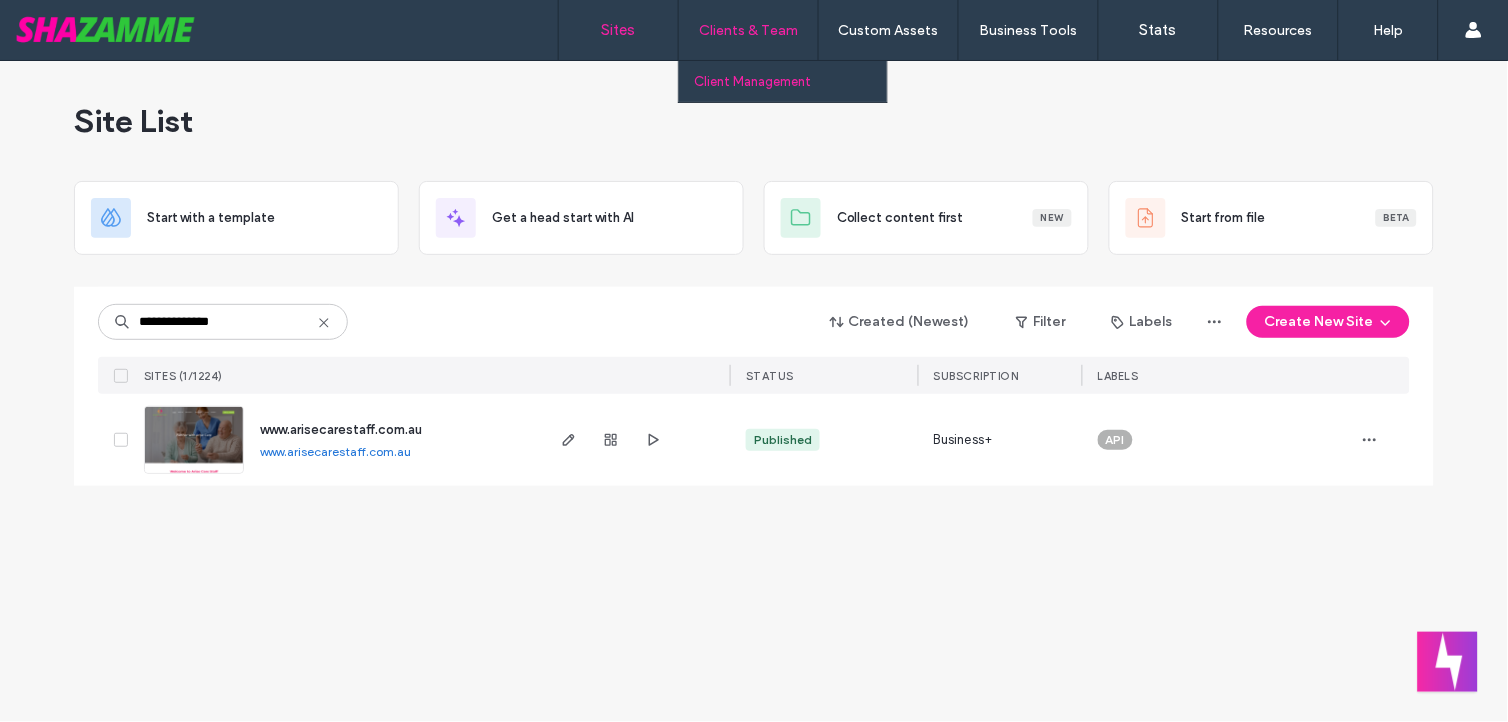 click on "Client Management" at bounding box center (790, 81) 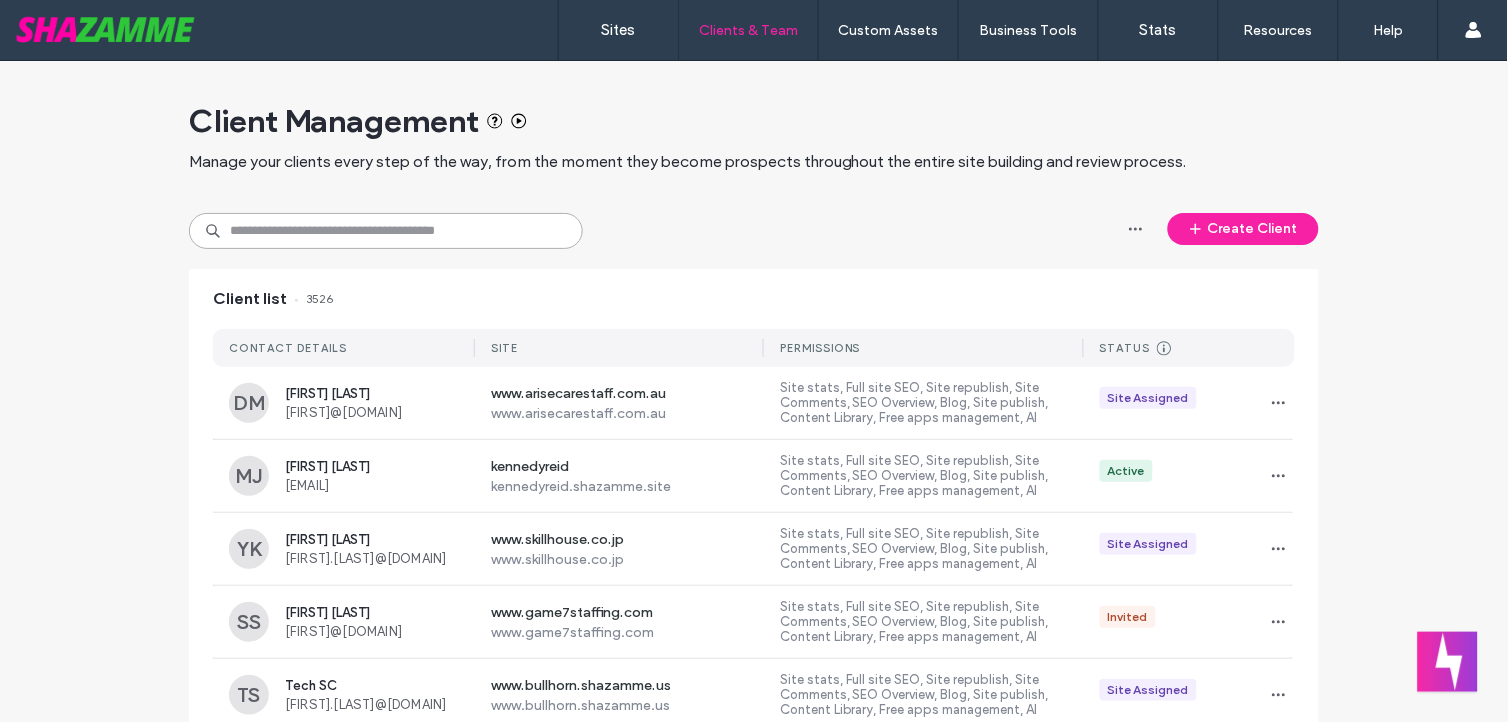 click at bounding box center (386, 231) 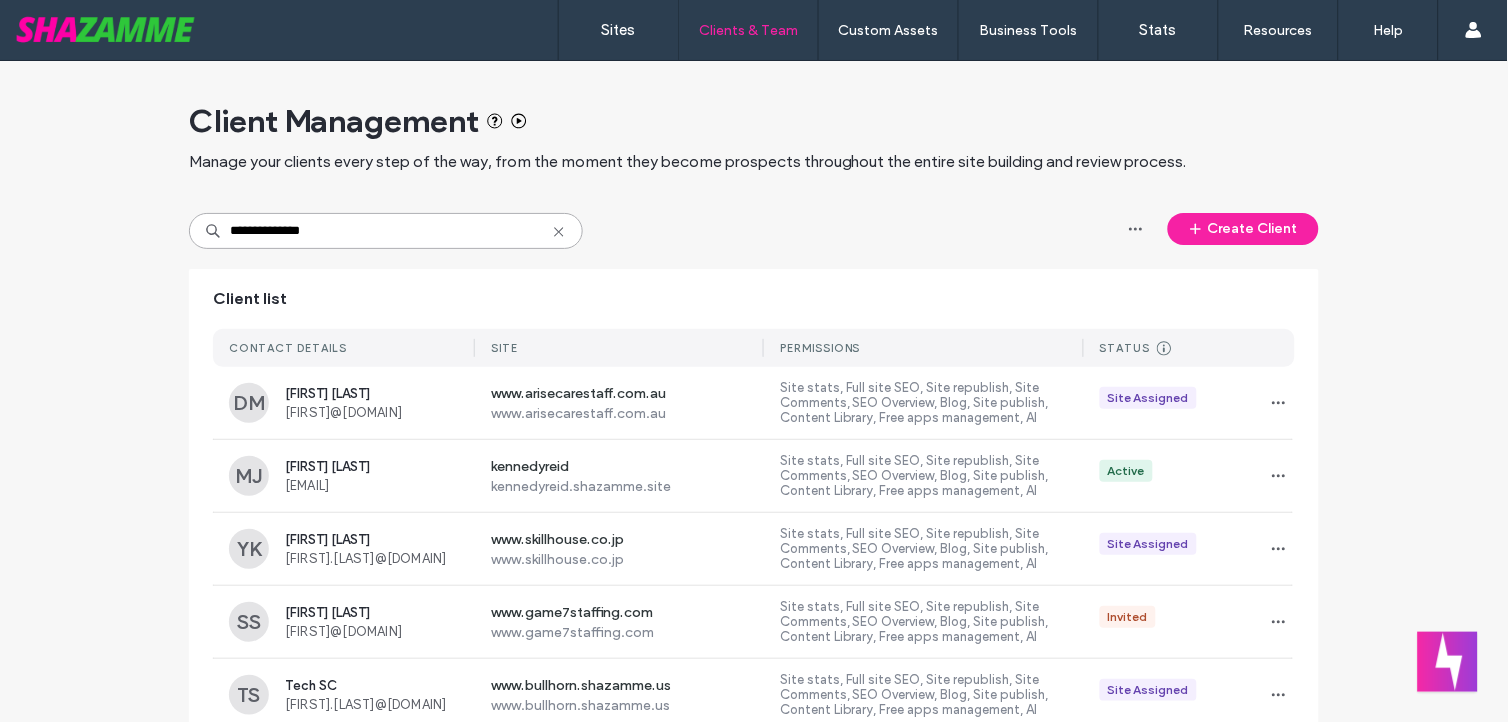 type on "**********" 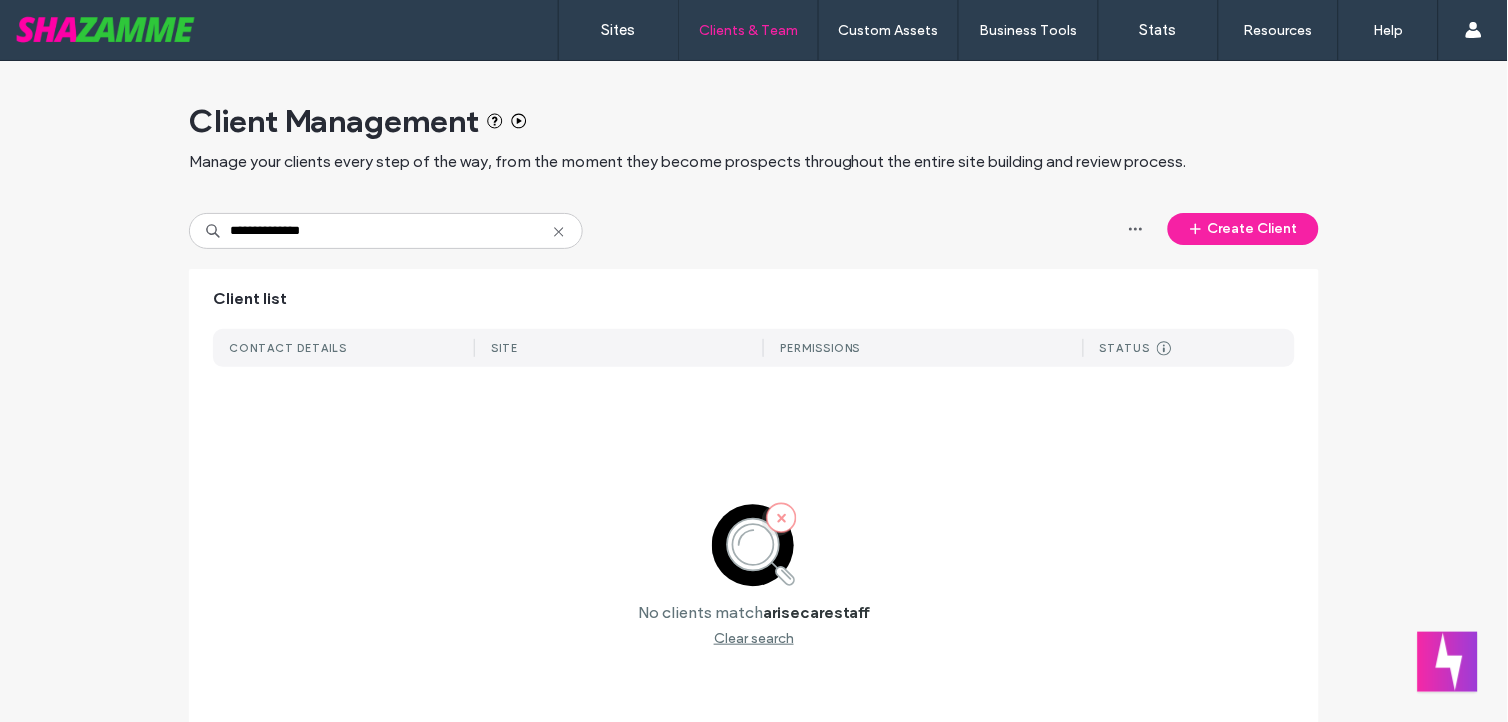 click on "Client Management Manage your clients every step of the way, from the moment they become prospects
throughout the entire site building and review process." at bounding box center (754, 137) 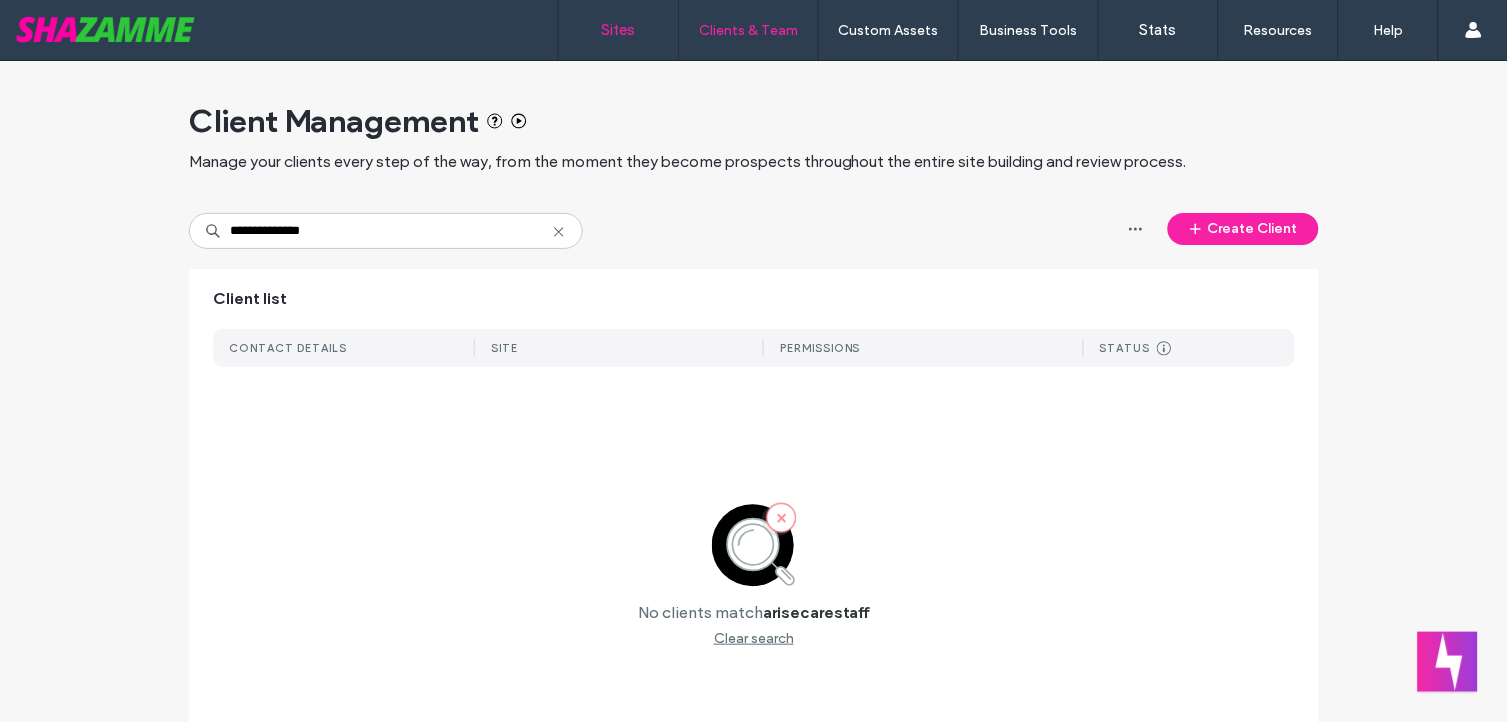 click on "Sites" at bounding box center (618, 30) 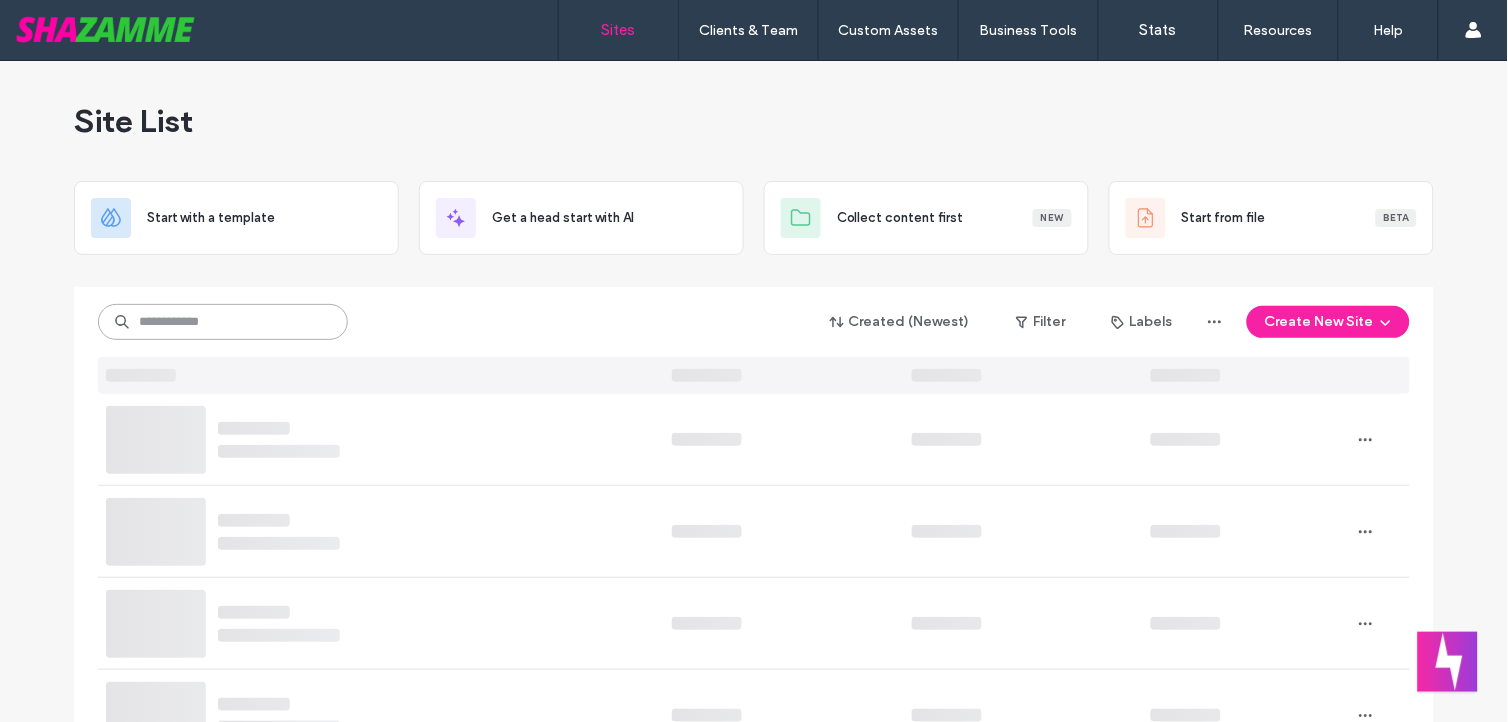 click at bounding box center [223, 322] 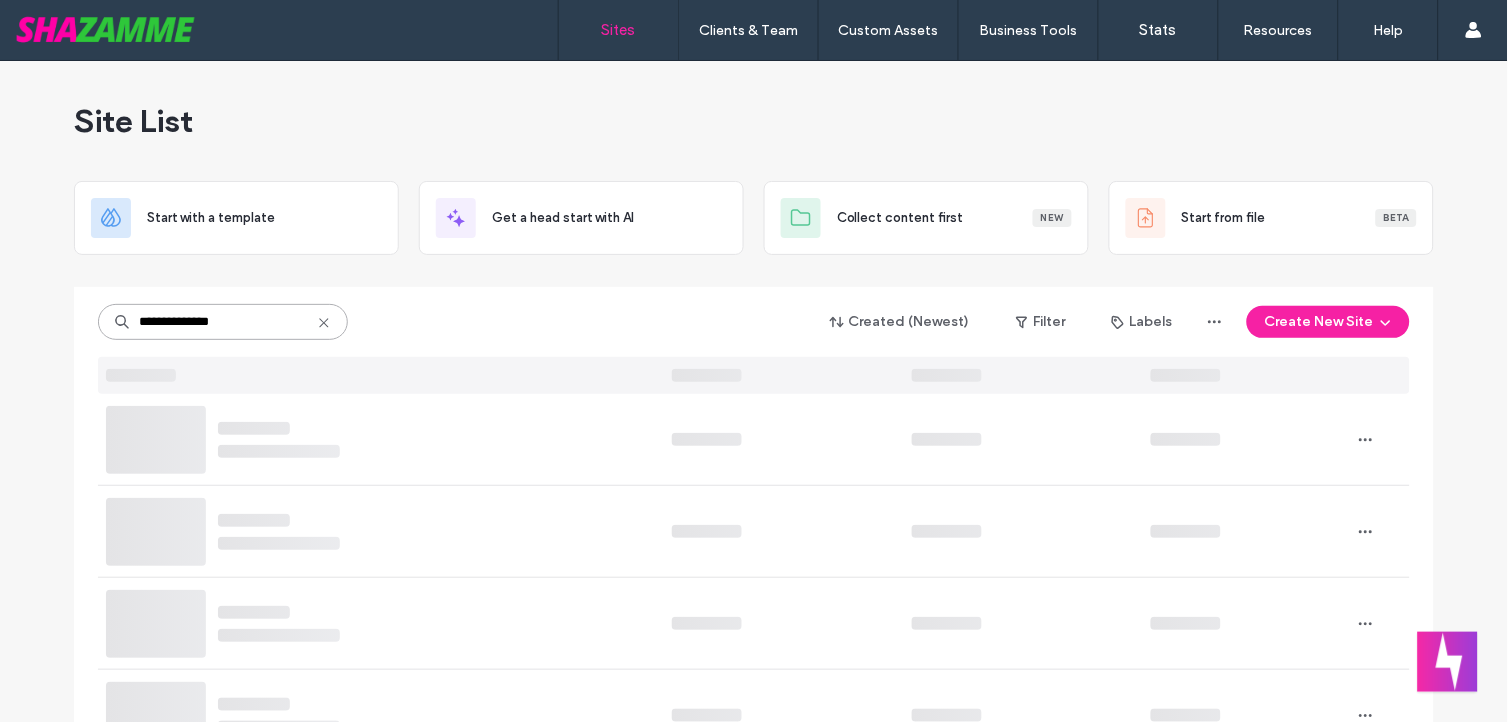 type on "**********" 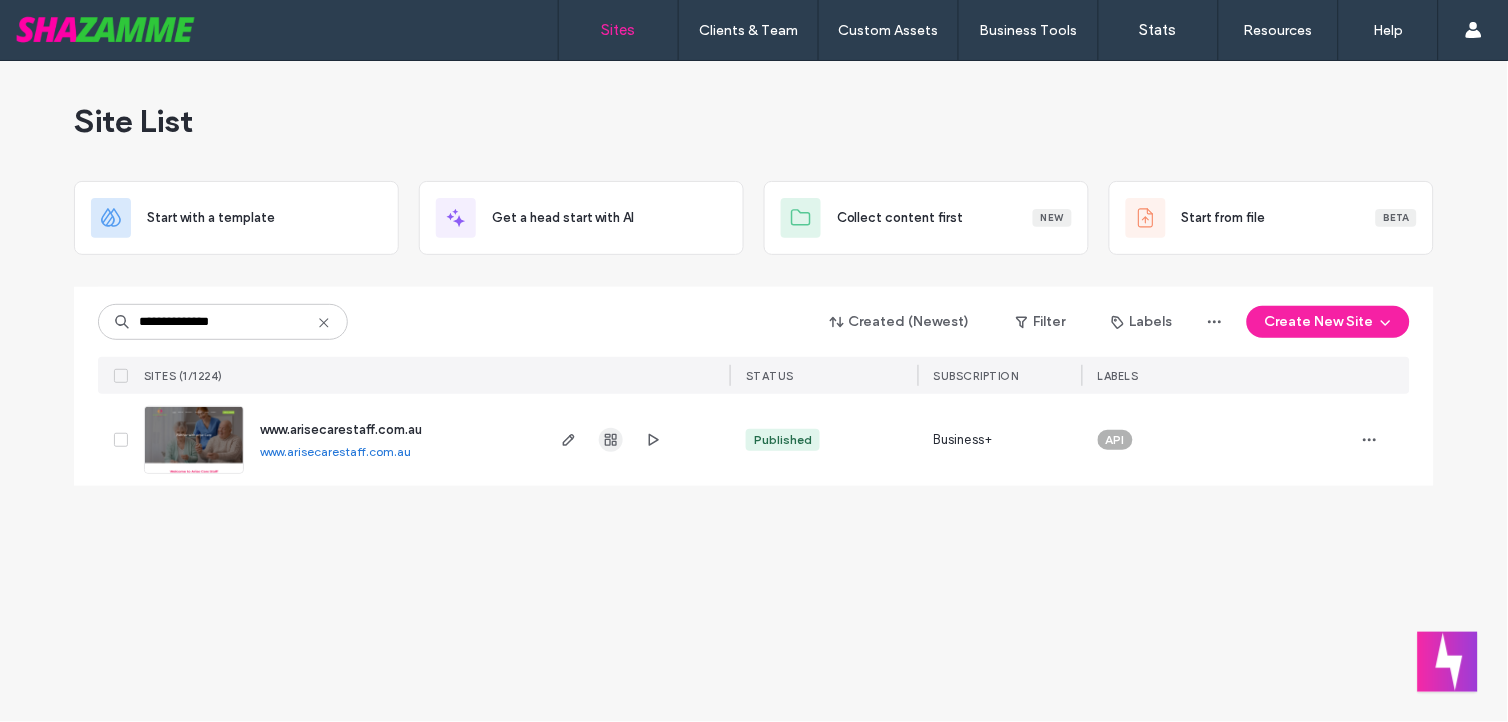 click at bounding box center [611, 440] 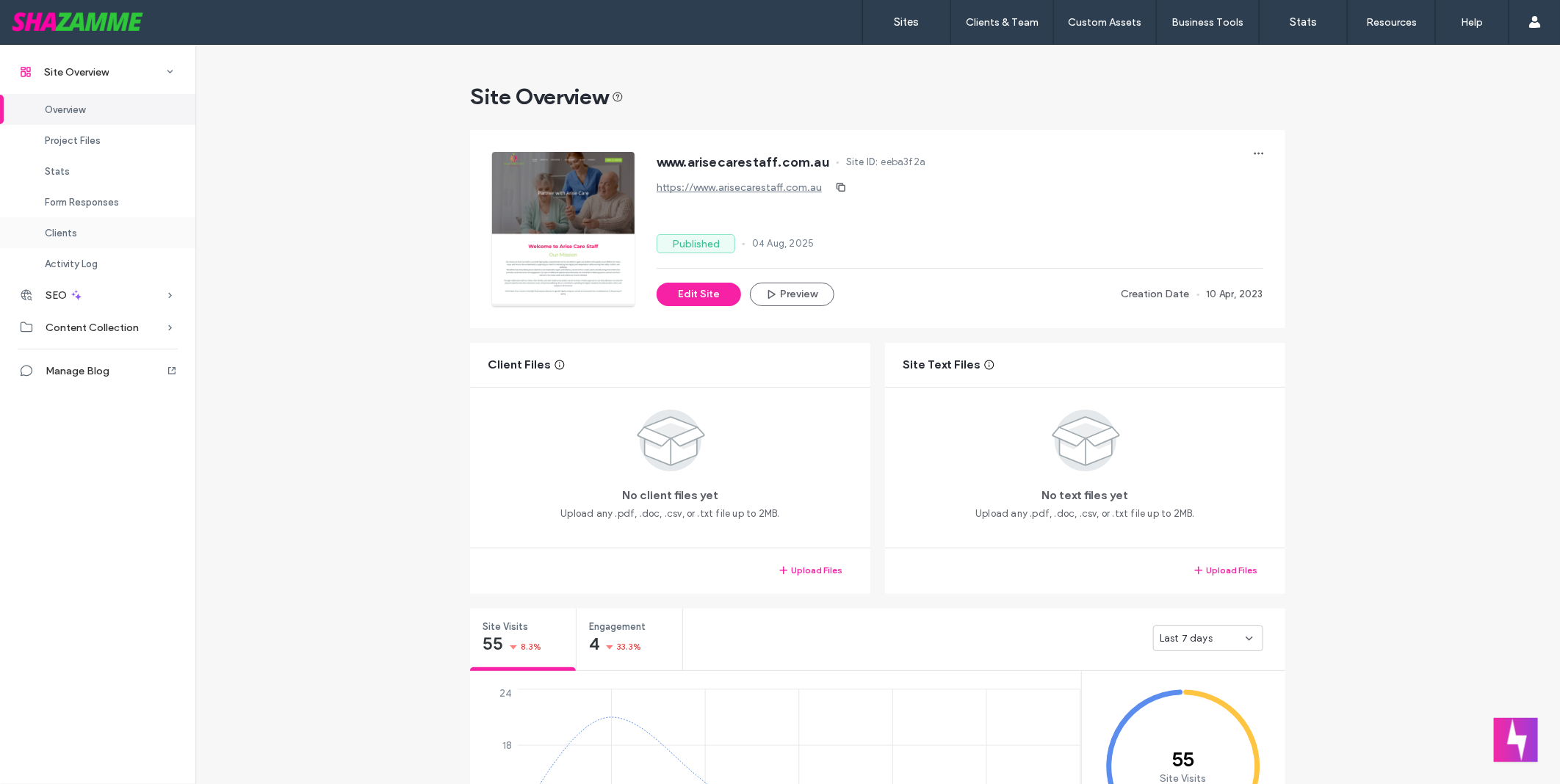 click on "Clients" at bounding box center (98, 233) 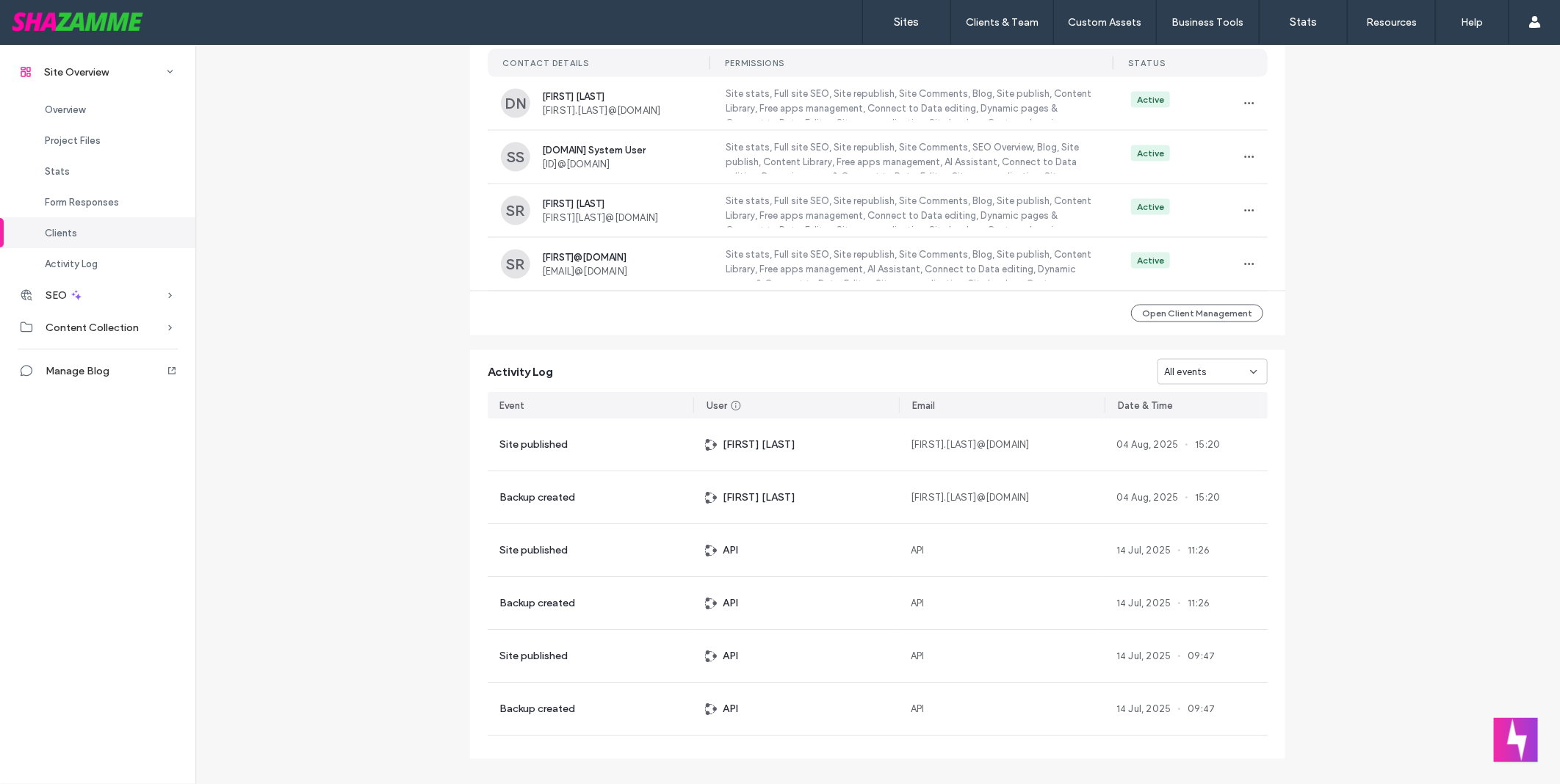scroll, scrollTop: 1414, scrollLeft: 0, axis: vertical 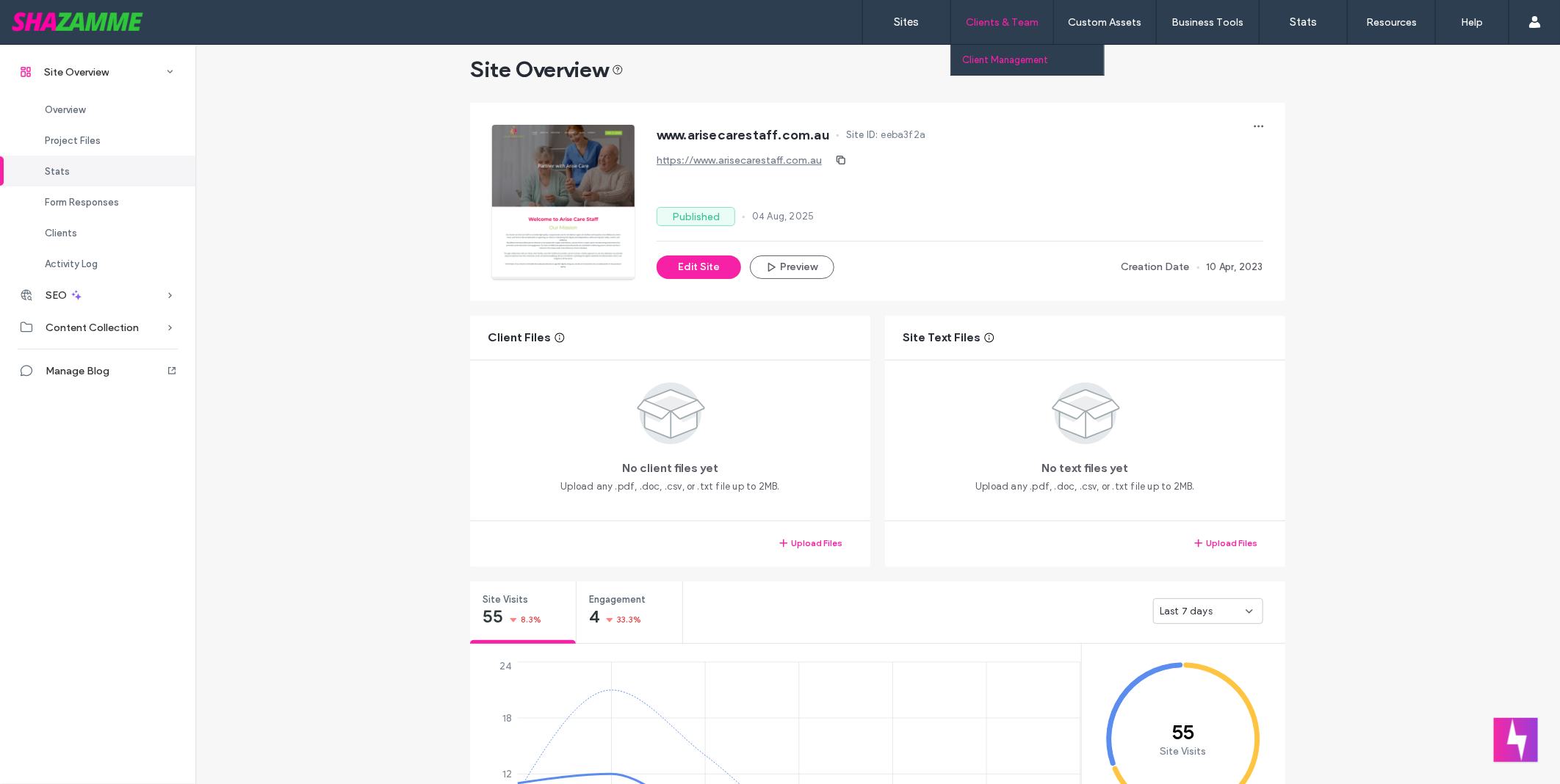 click on "Client Management" at bounding box center (1005, 59) 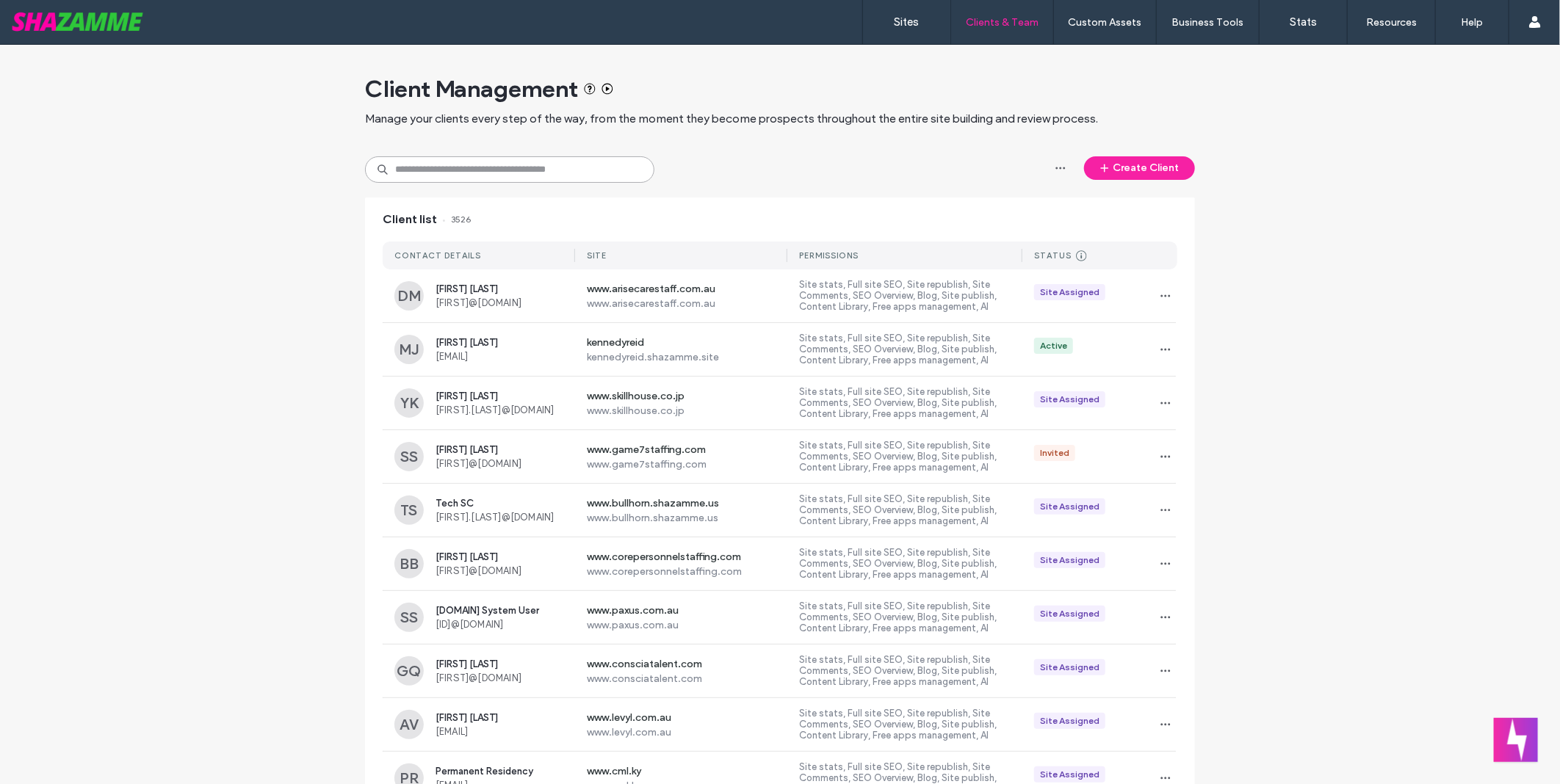 click at bounding box center [510, 170] 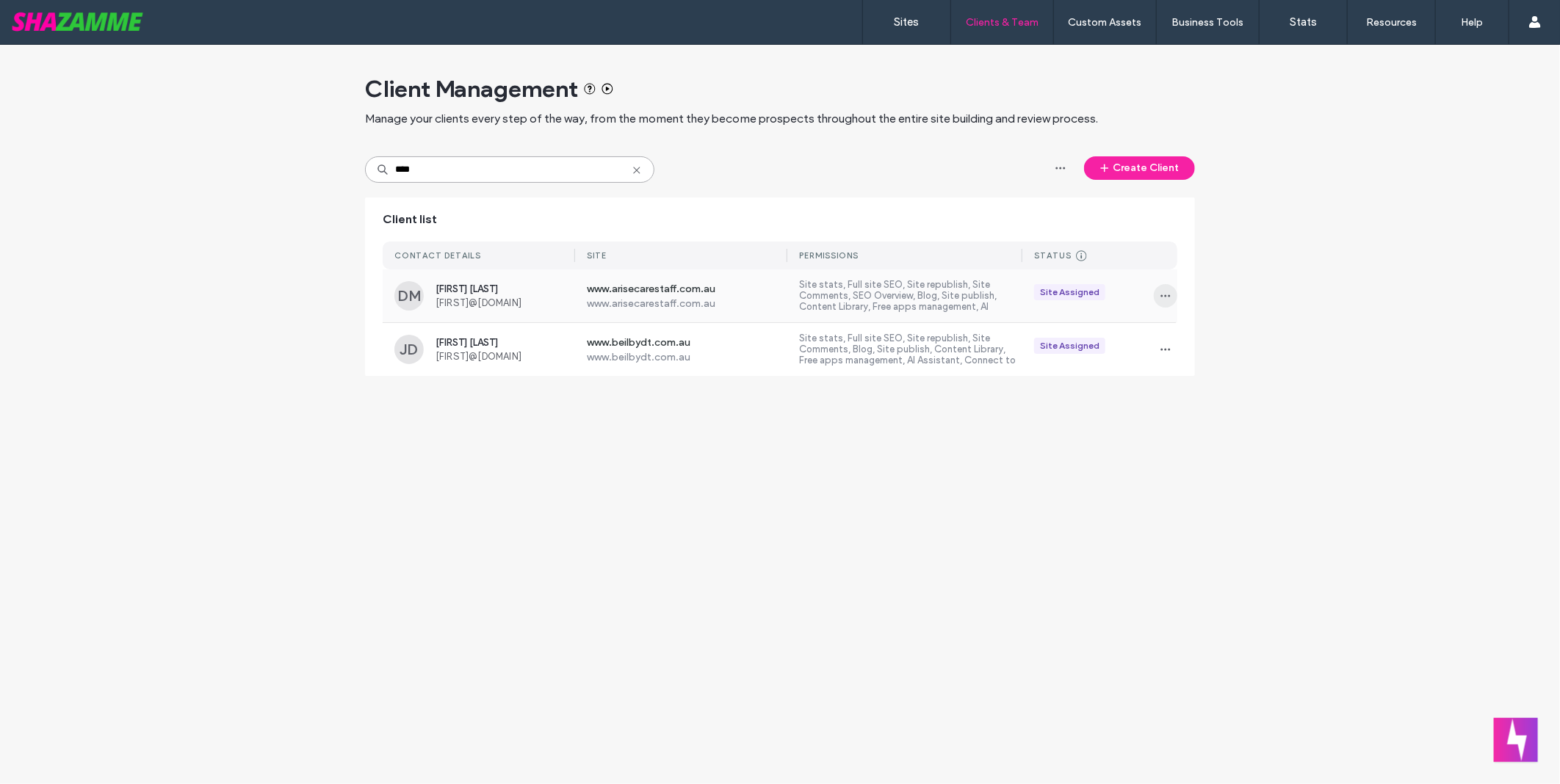 type on "****" 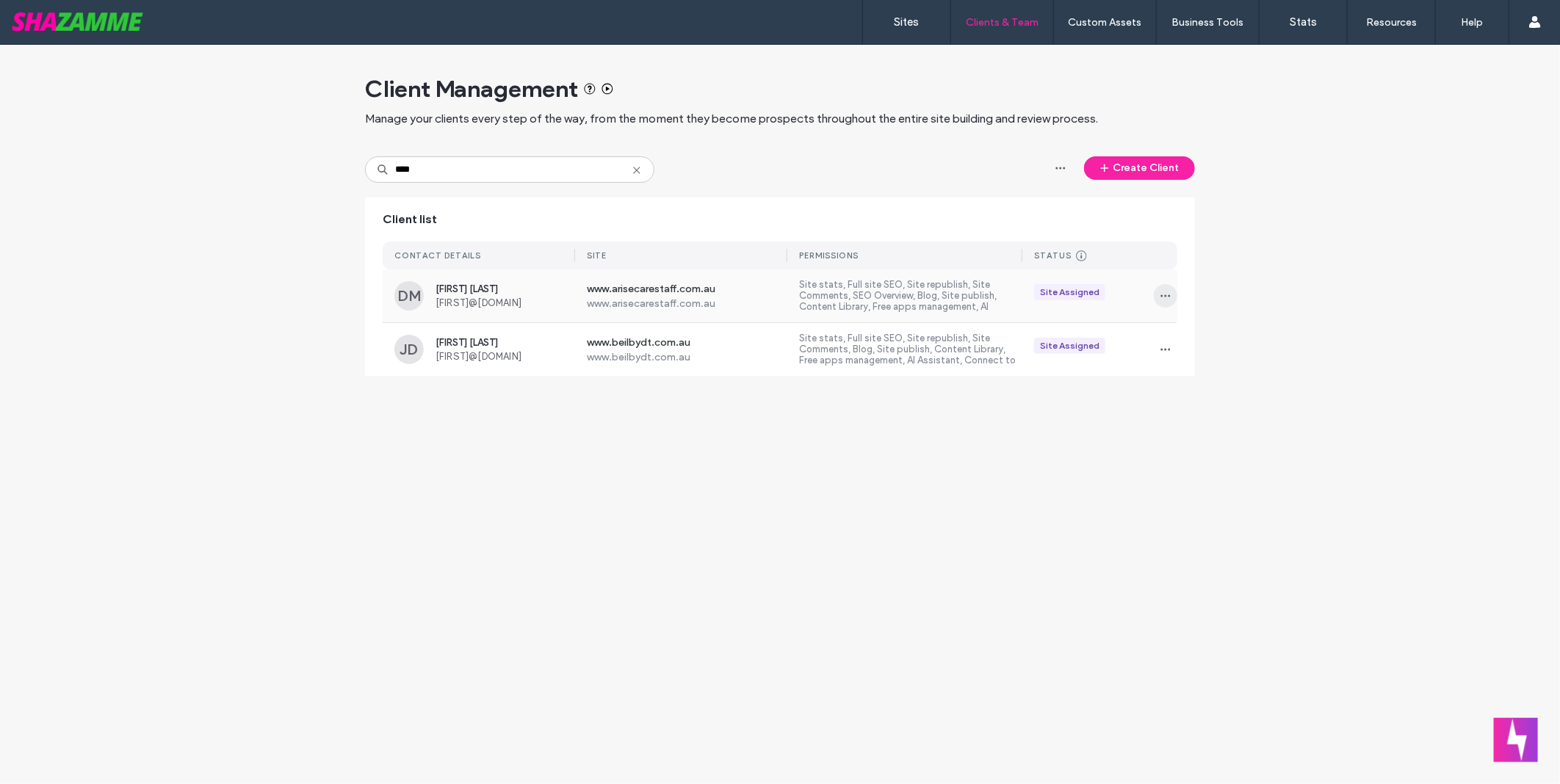 click at bounding box center [1166, 296] 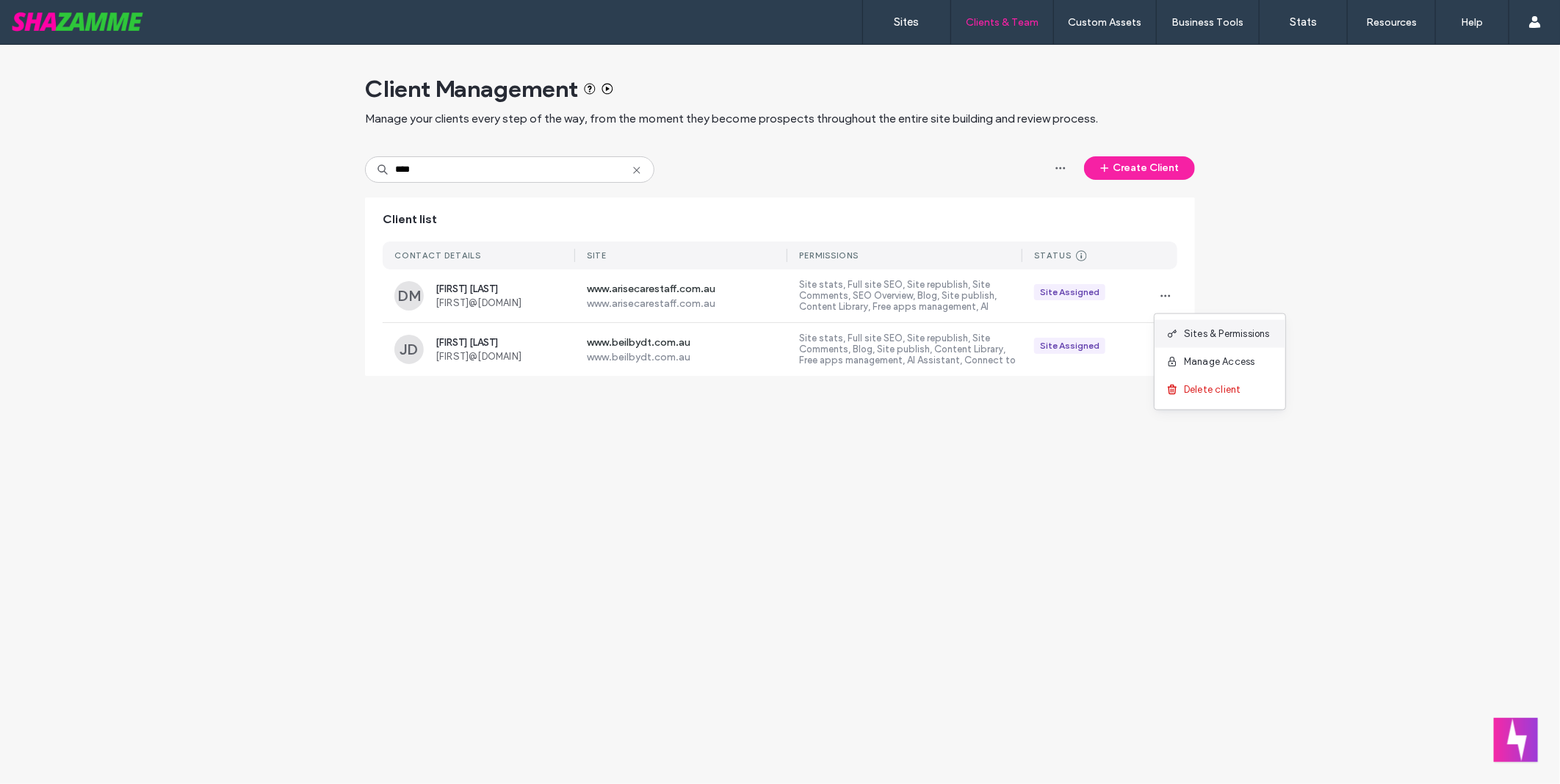 click on "Sites & Permissions" at bounding box center (1227, 334) 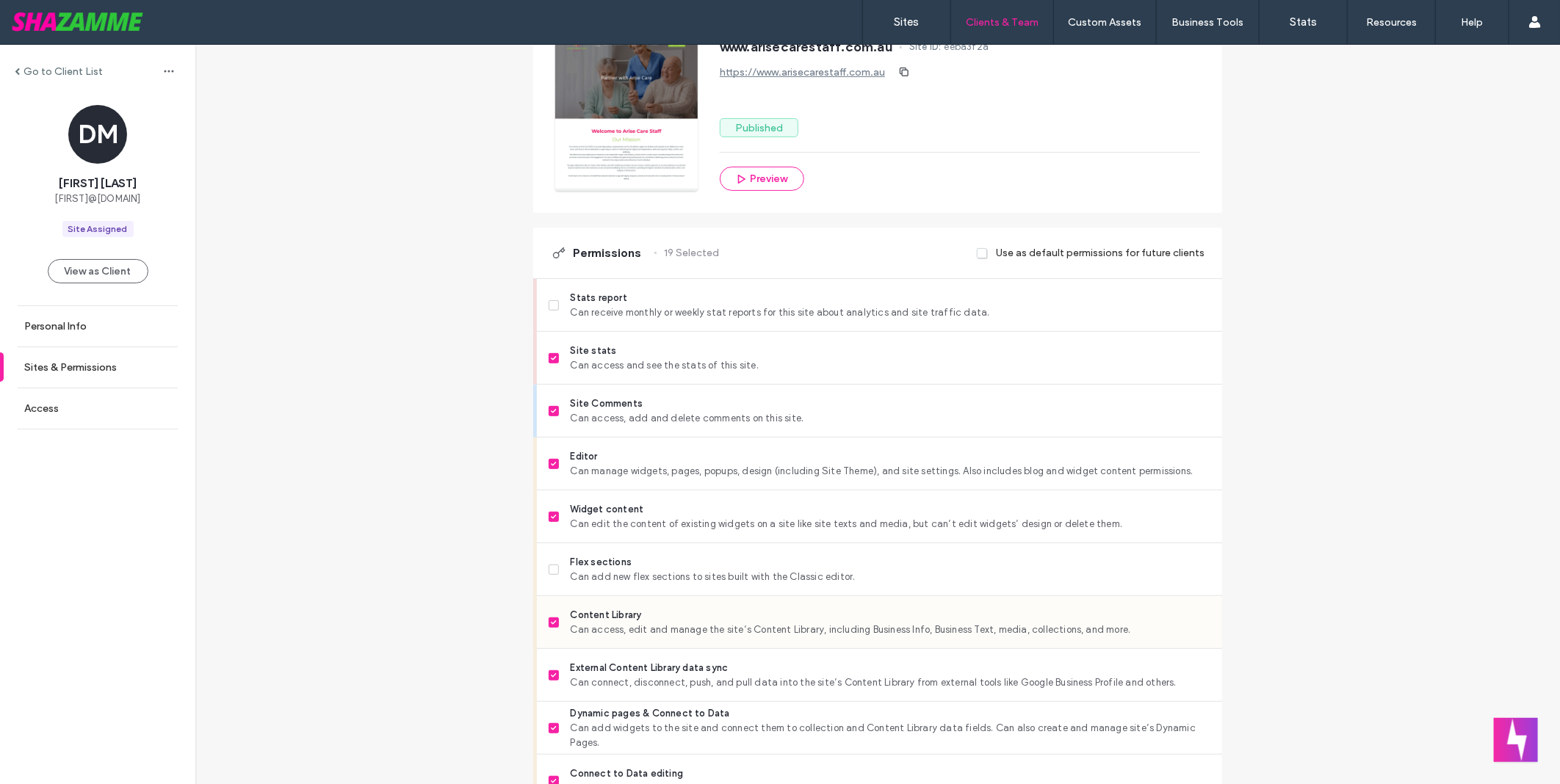 scroll, scrollTop: 326, scrollLeft: 0, axis: vertical 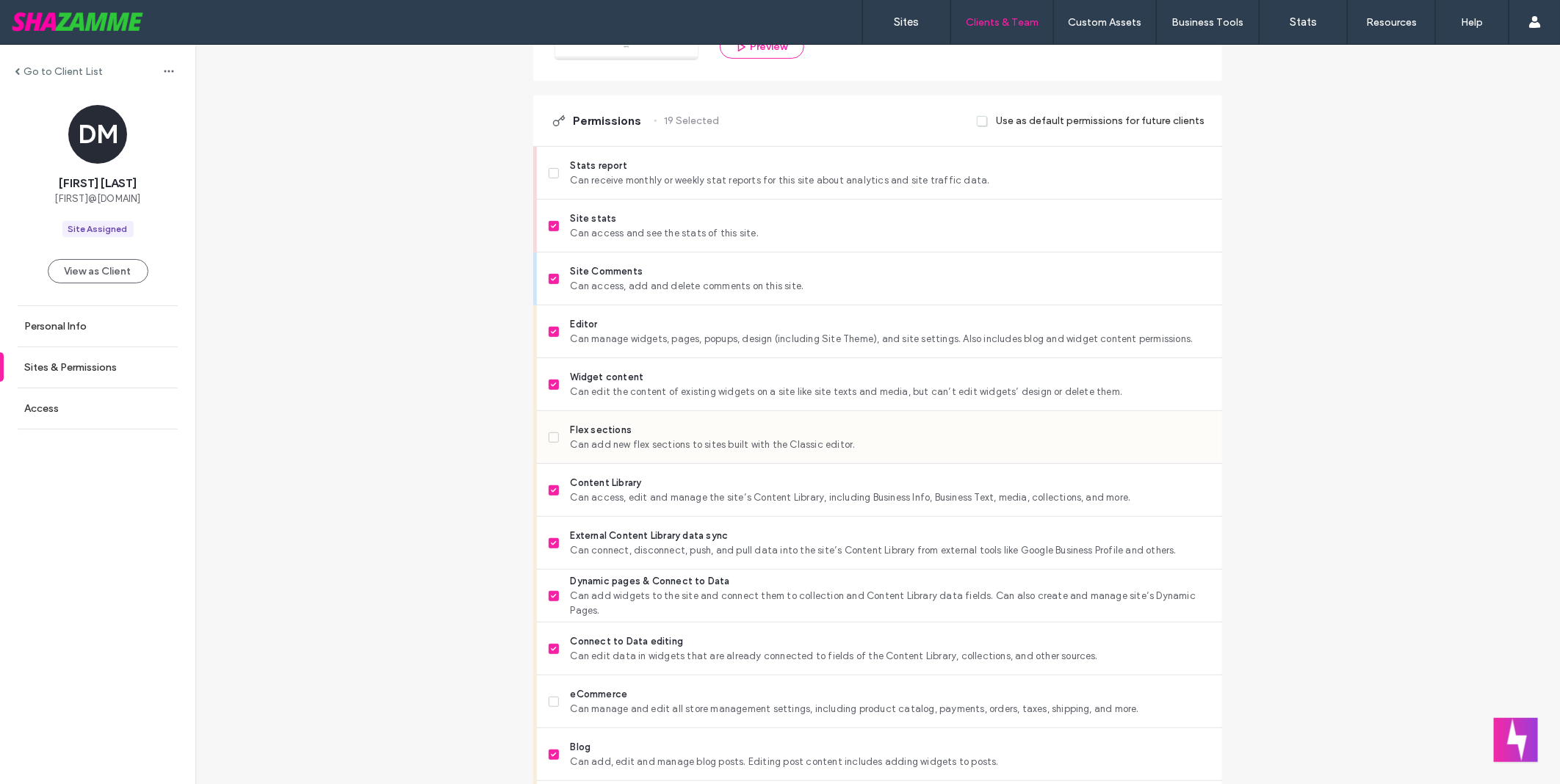 click on "Can add new flex sections to sites built with the Classic editor." at bounding box center (890, 445) 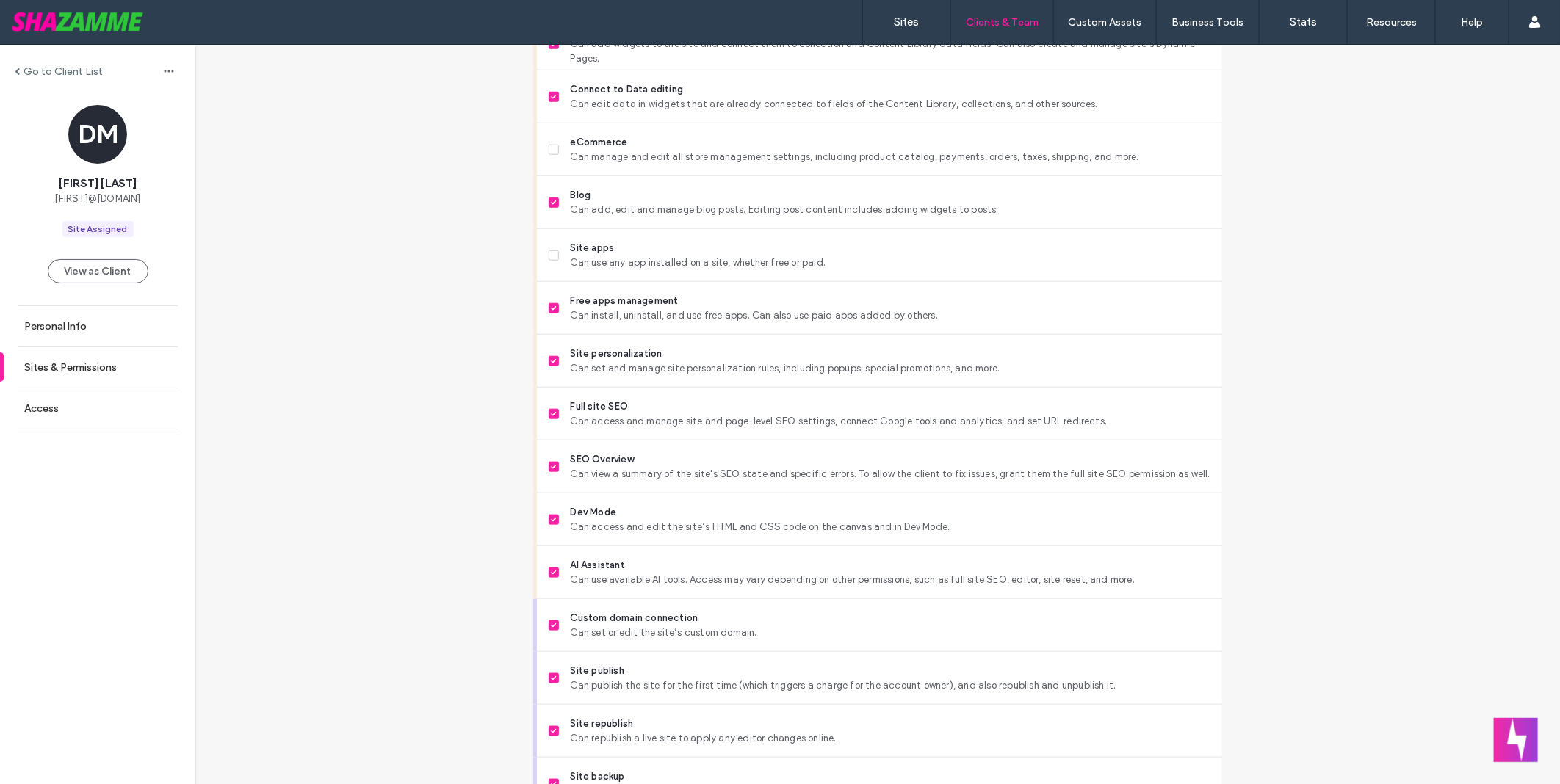 scroll, scrollTop: 897, scrollLeft: 0, axis: vertical 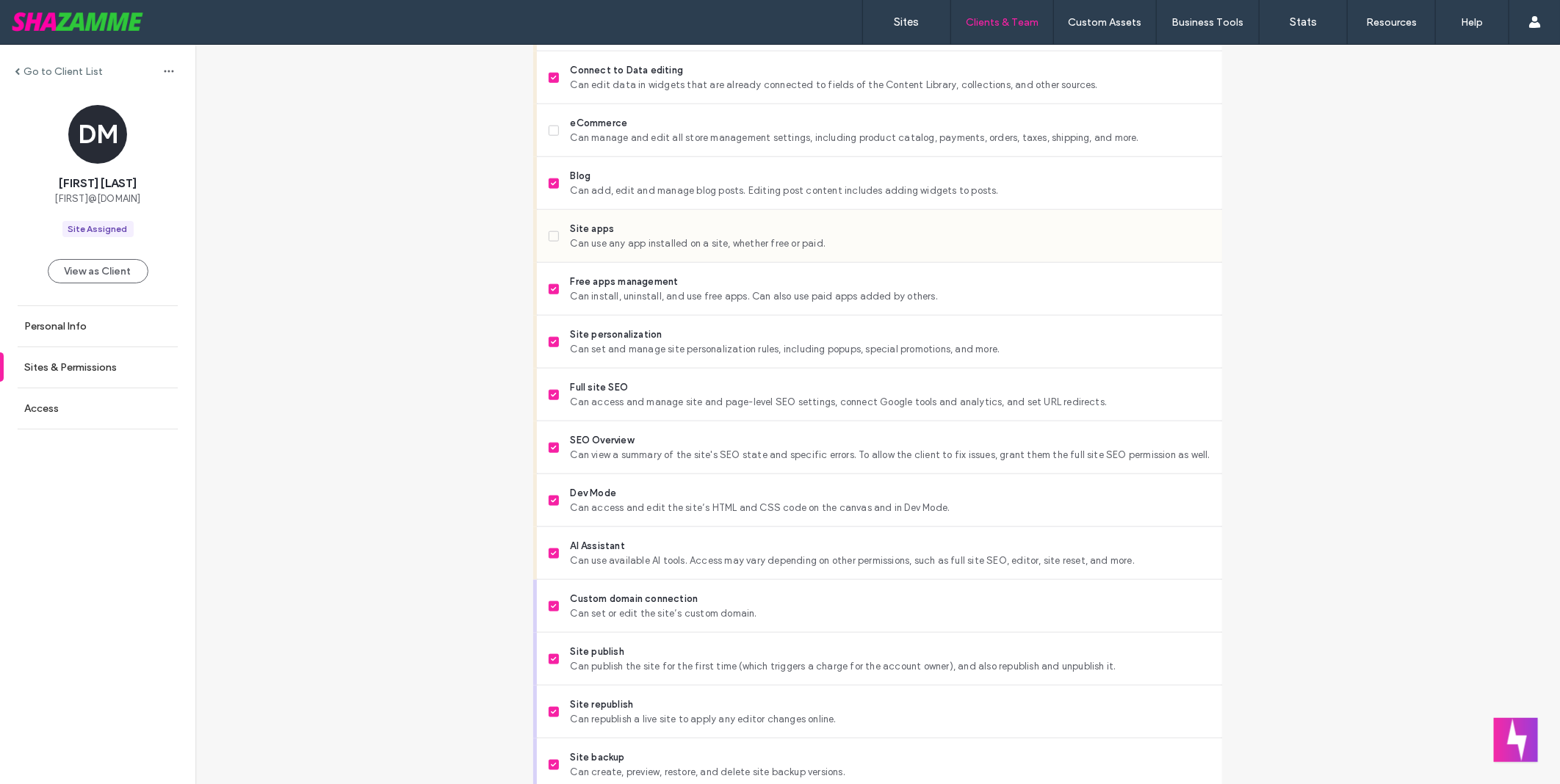click on "Site apps" at bounding box center (890, 229) 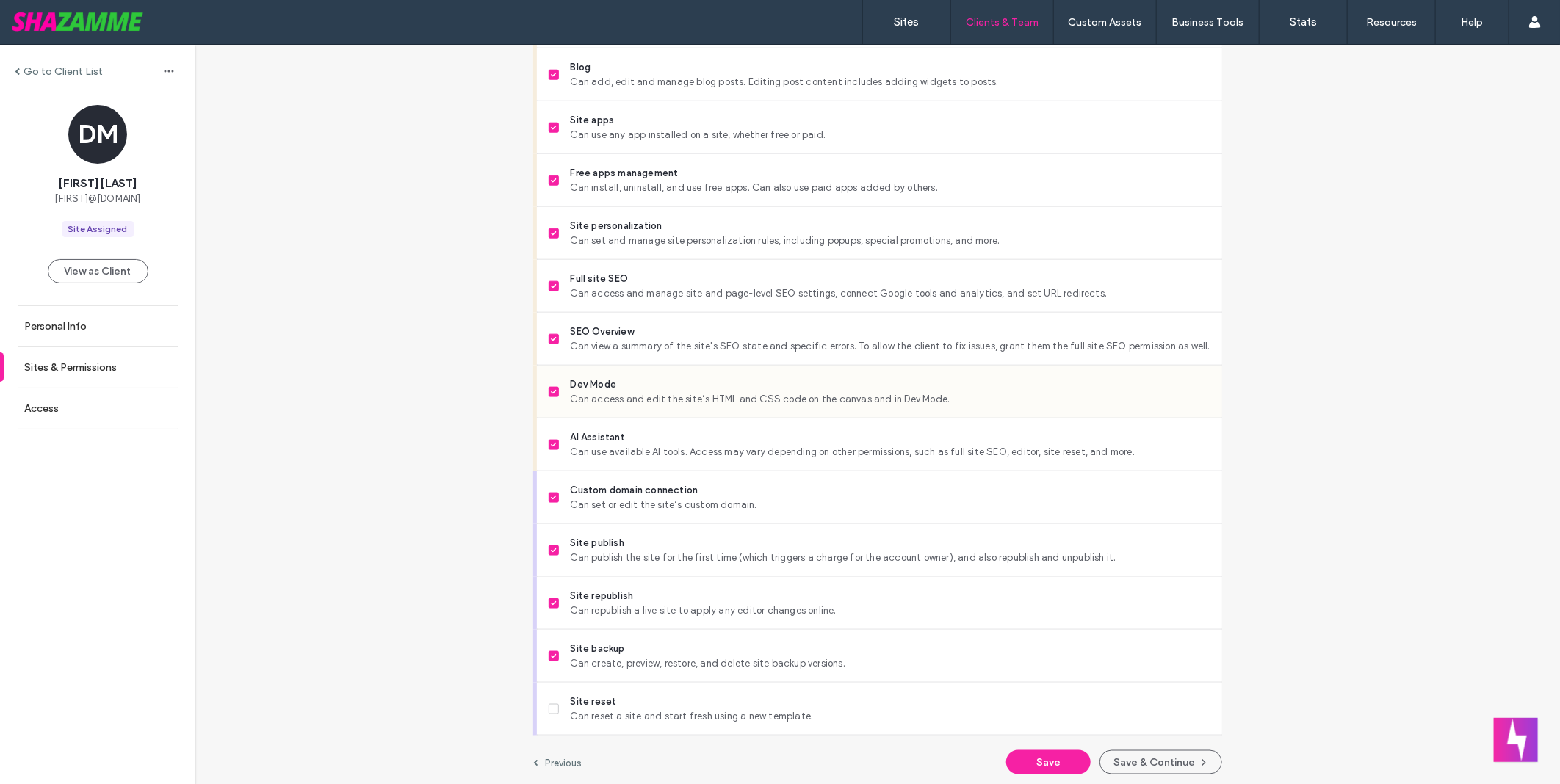 scroll, scrollTop: 1009, scrollLeft: 0, axis: vertical 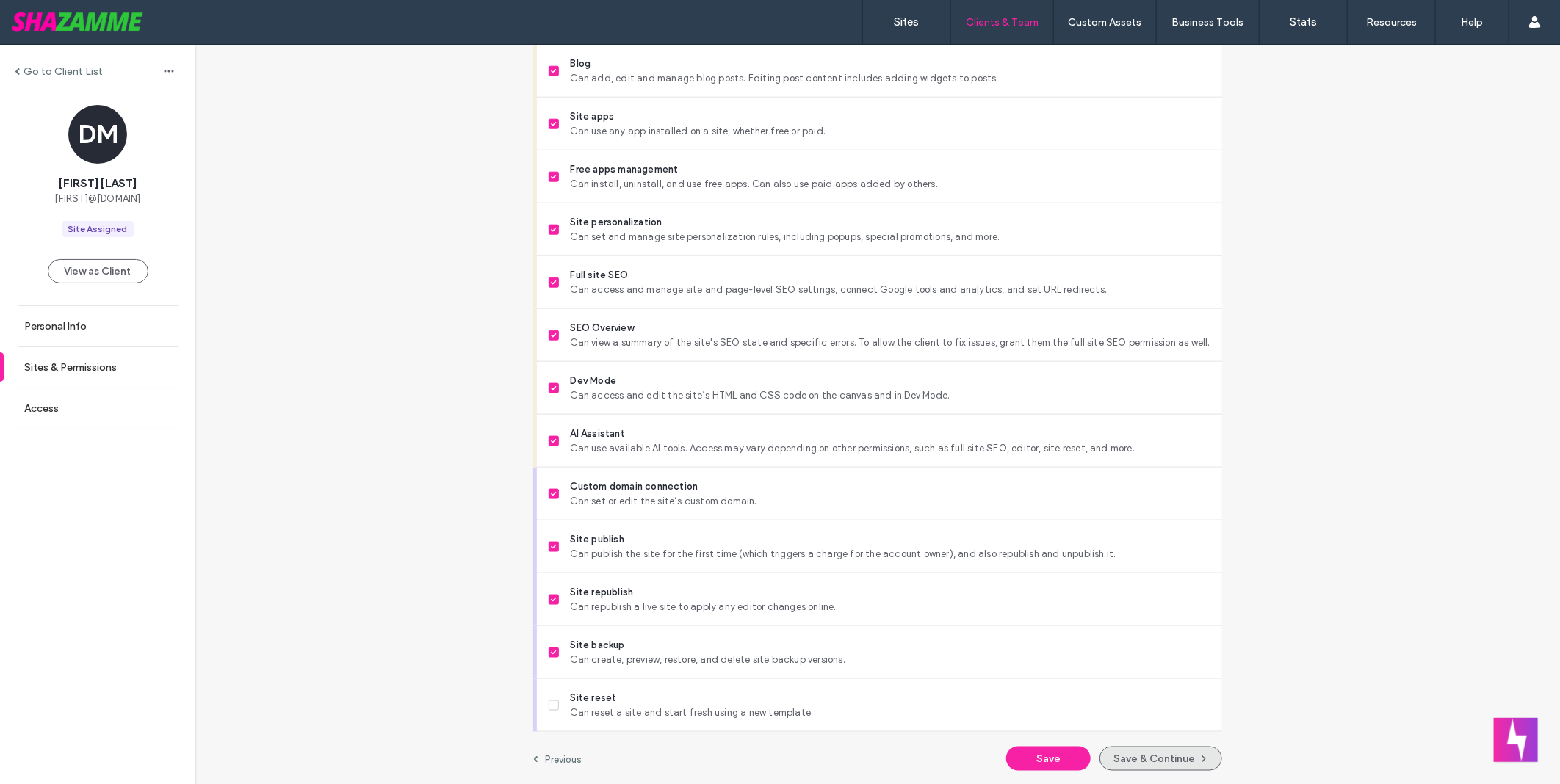click on "Save & Continue" at bounding box center (1160, 758) 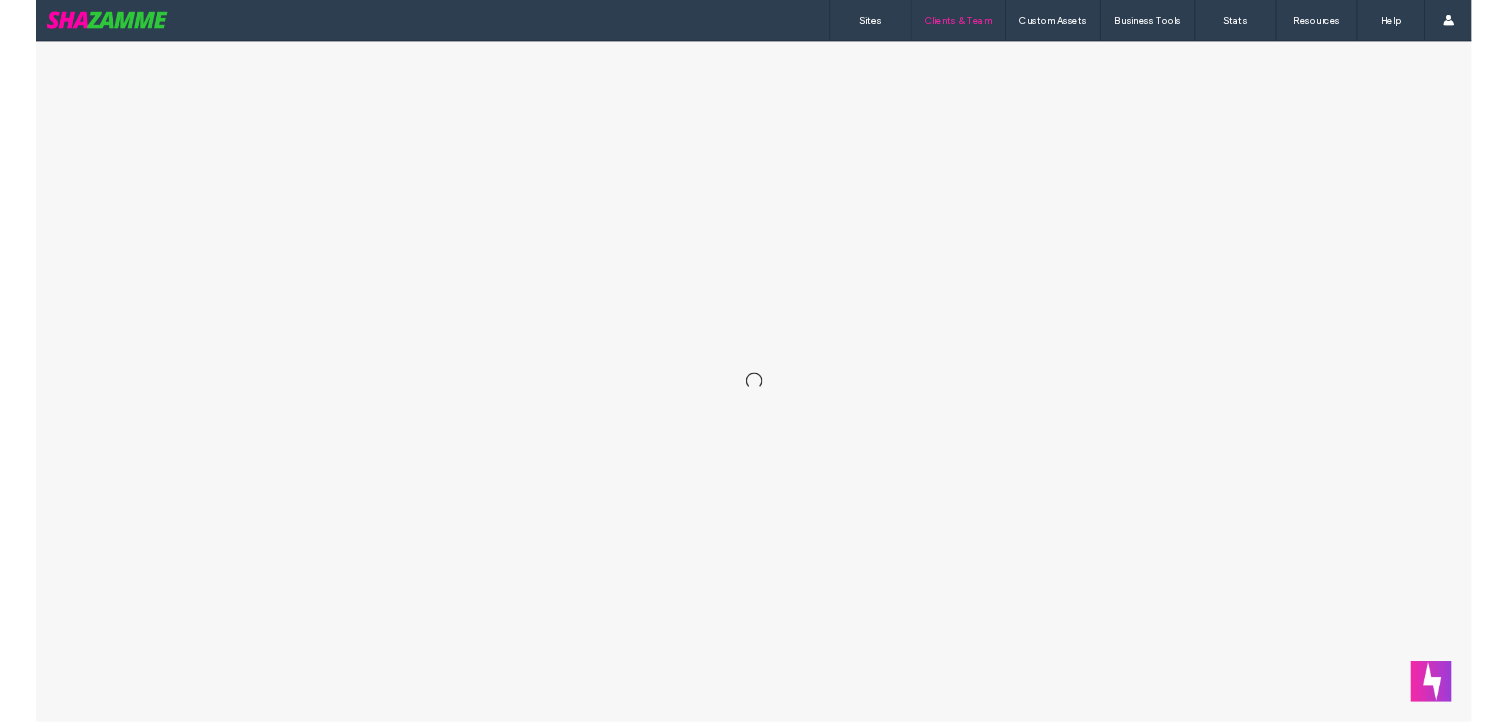 scroll, scrollTop: 0, scrollLeft: 0, axis: both 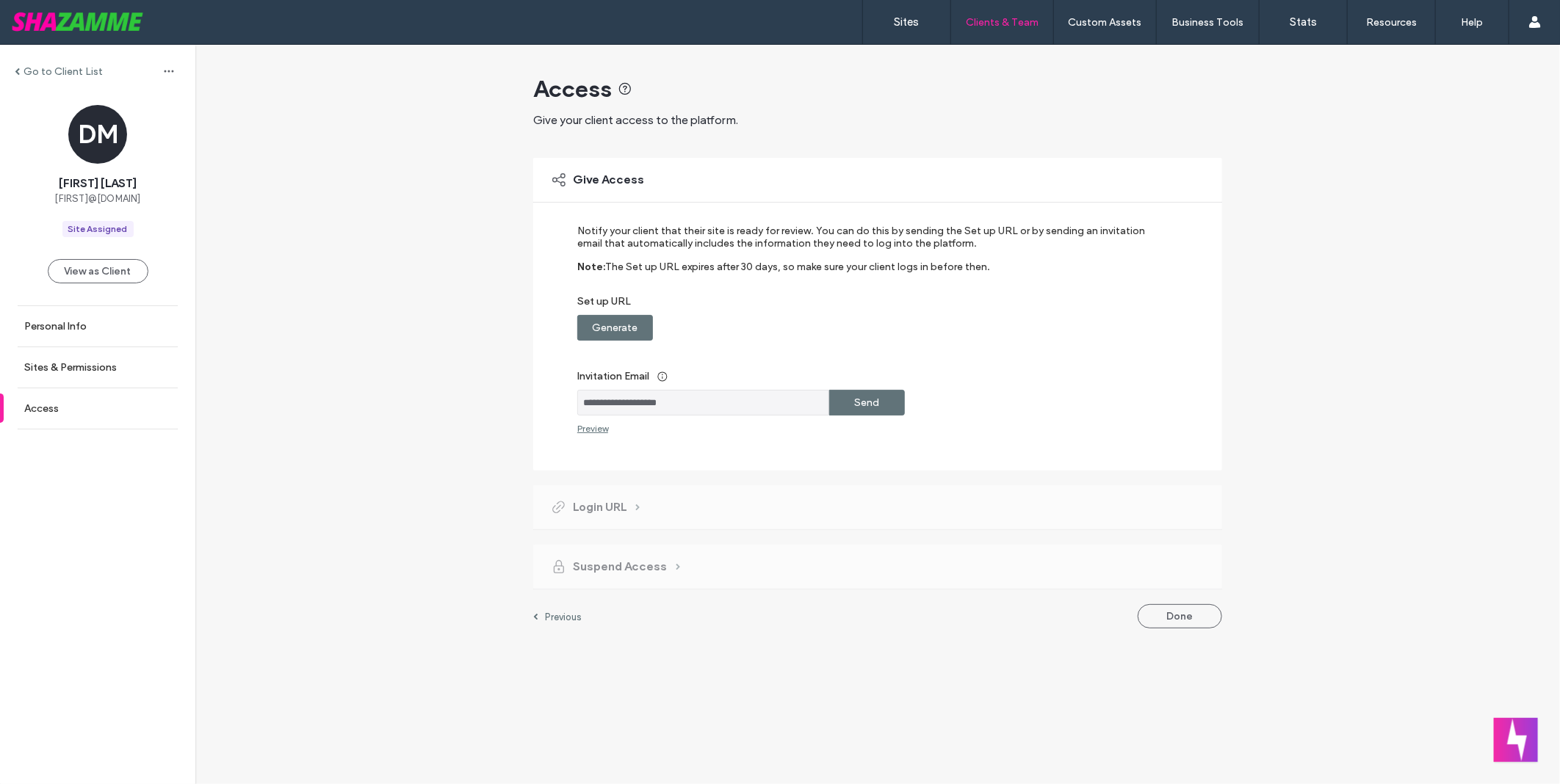 click on "Send" at bounding box center (867, 402) 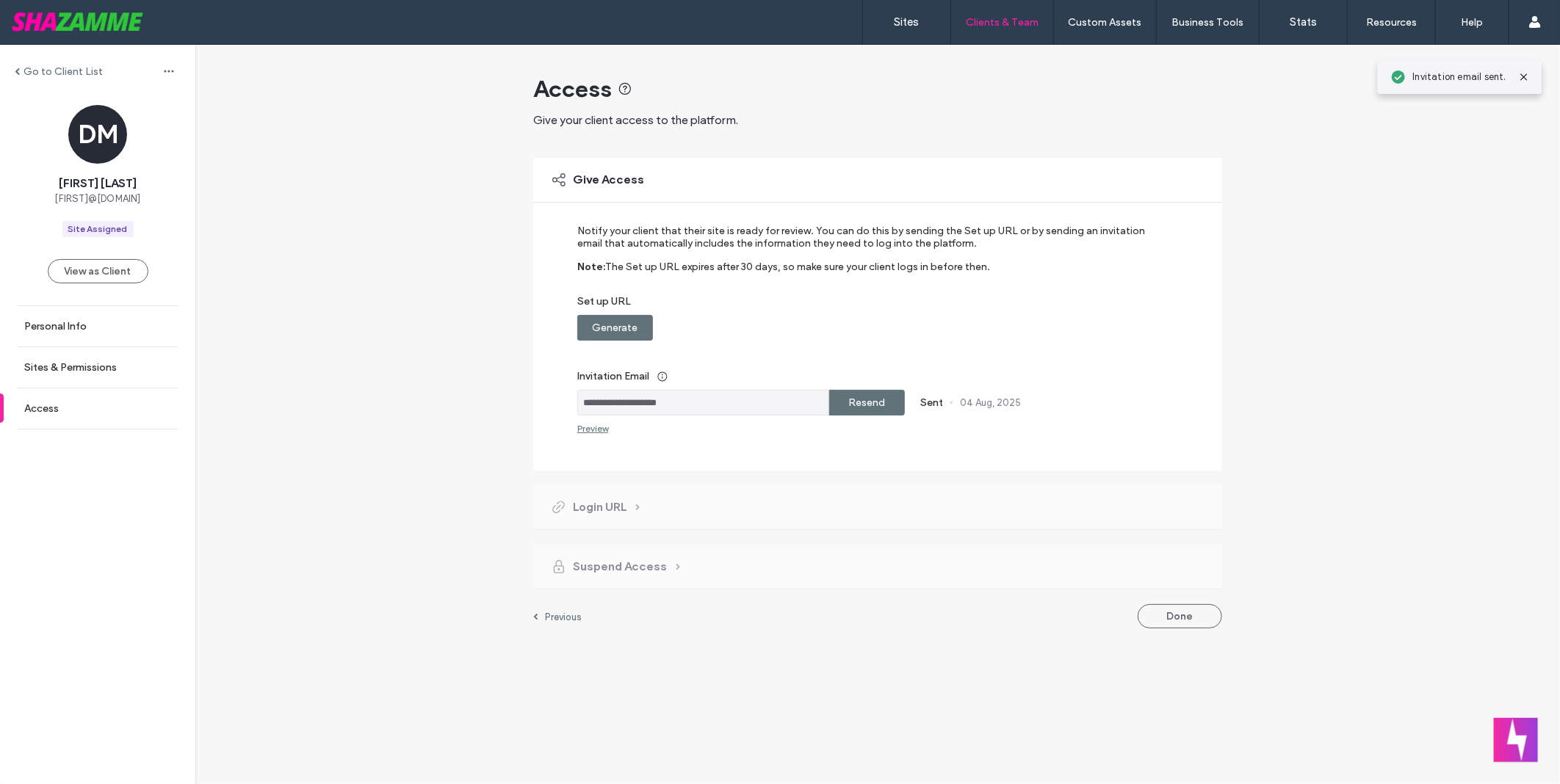 click on "**********" at bounding box center [703, 402] 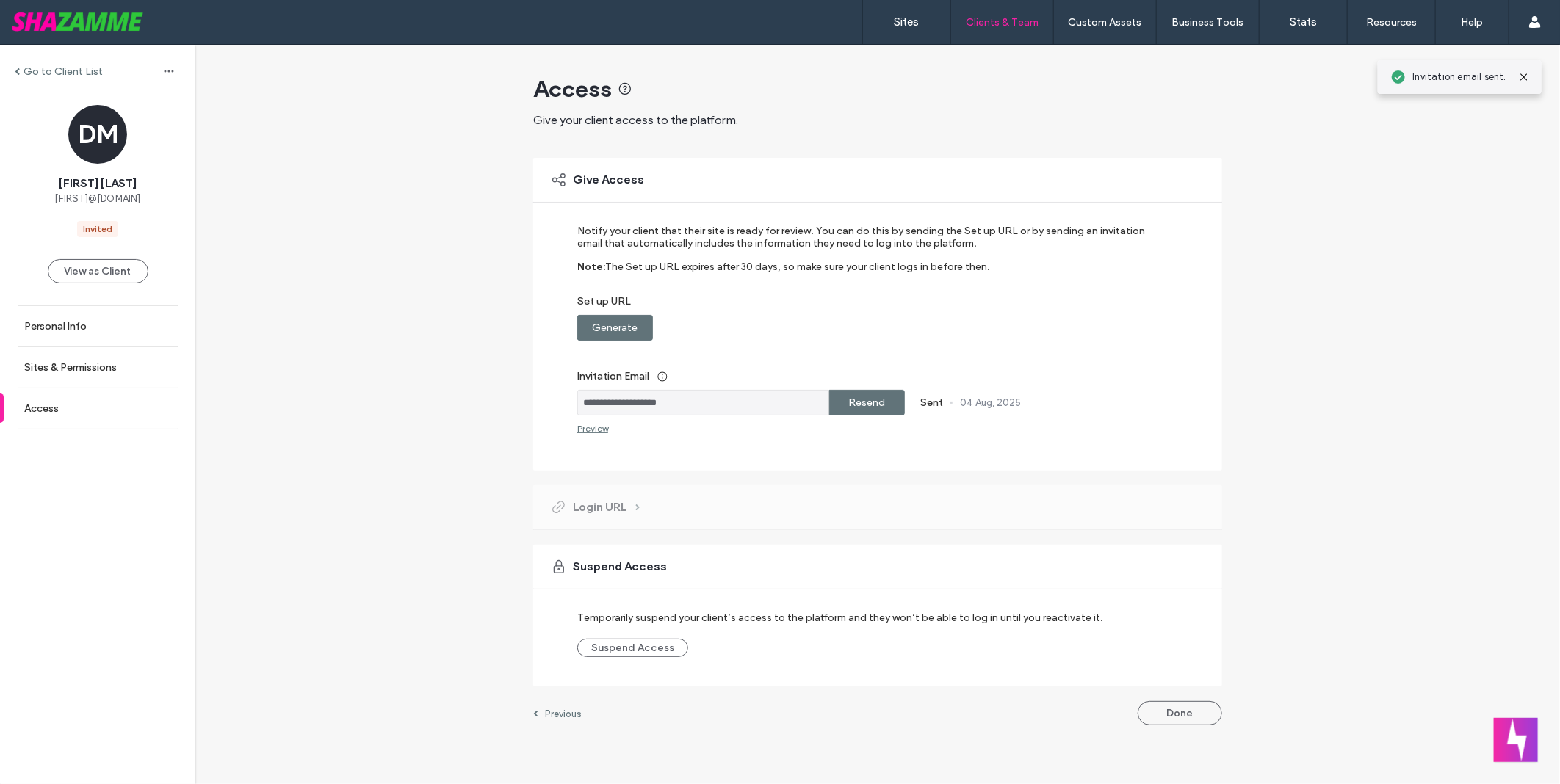 click on "**********" at bounding box center (703, 402) 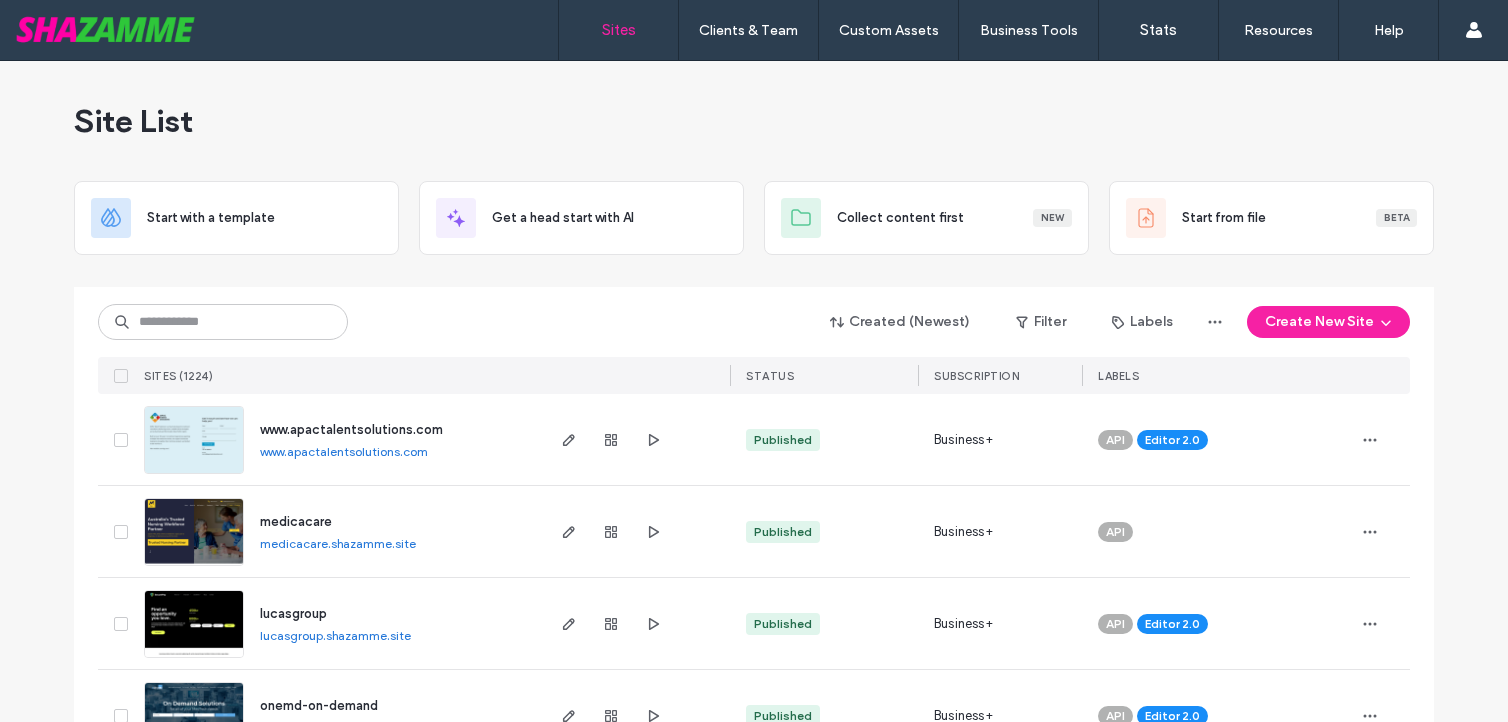 scroll, scrollTop: 0, scrollLeft: 0, axis: both 